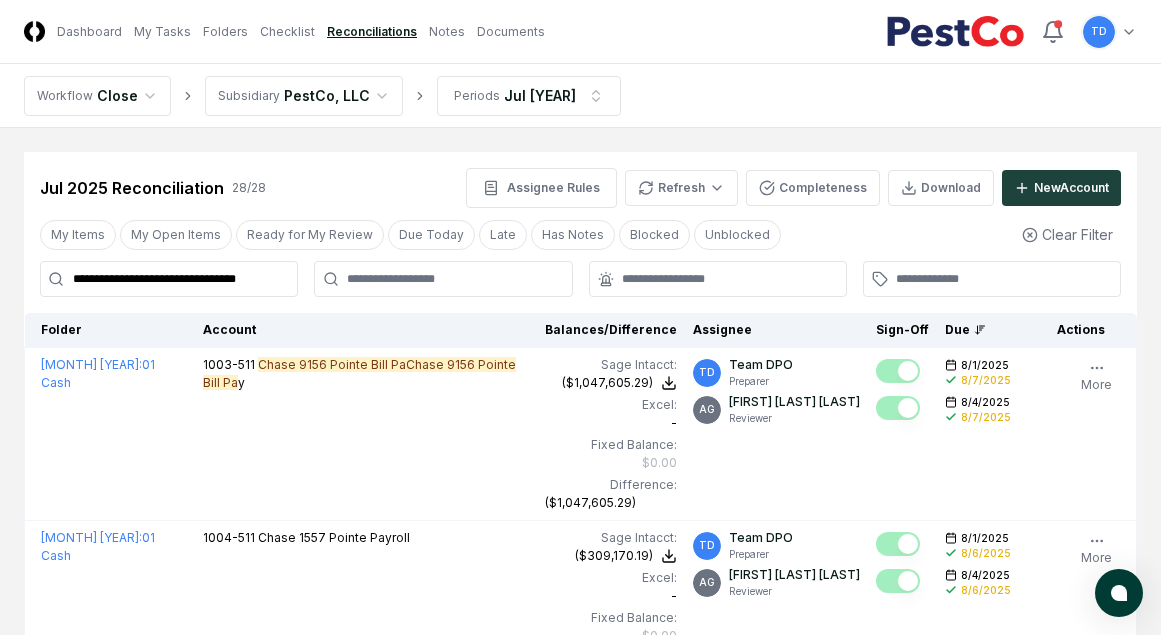 scroll, scrollTop: 0, scrollLeft: 0, axis: both 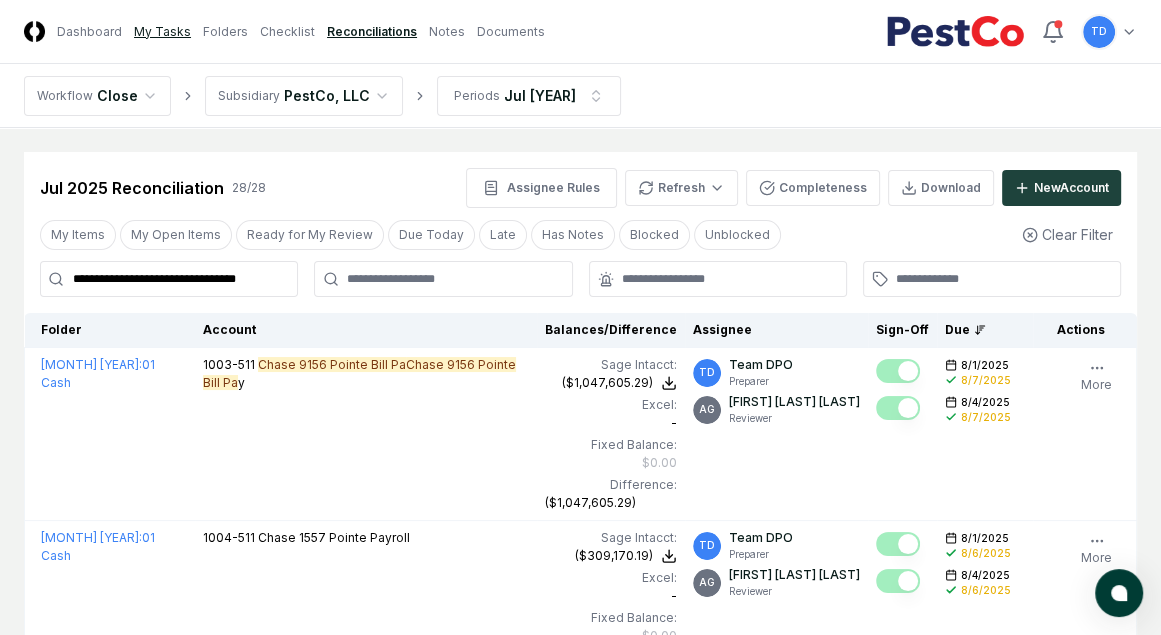 click on "My Tasks" at bounding box center [162, 32] 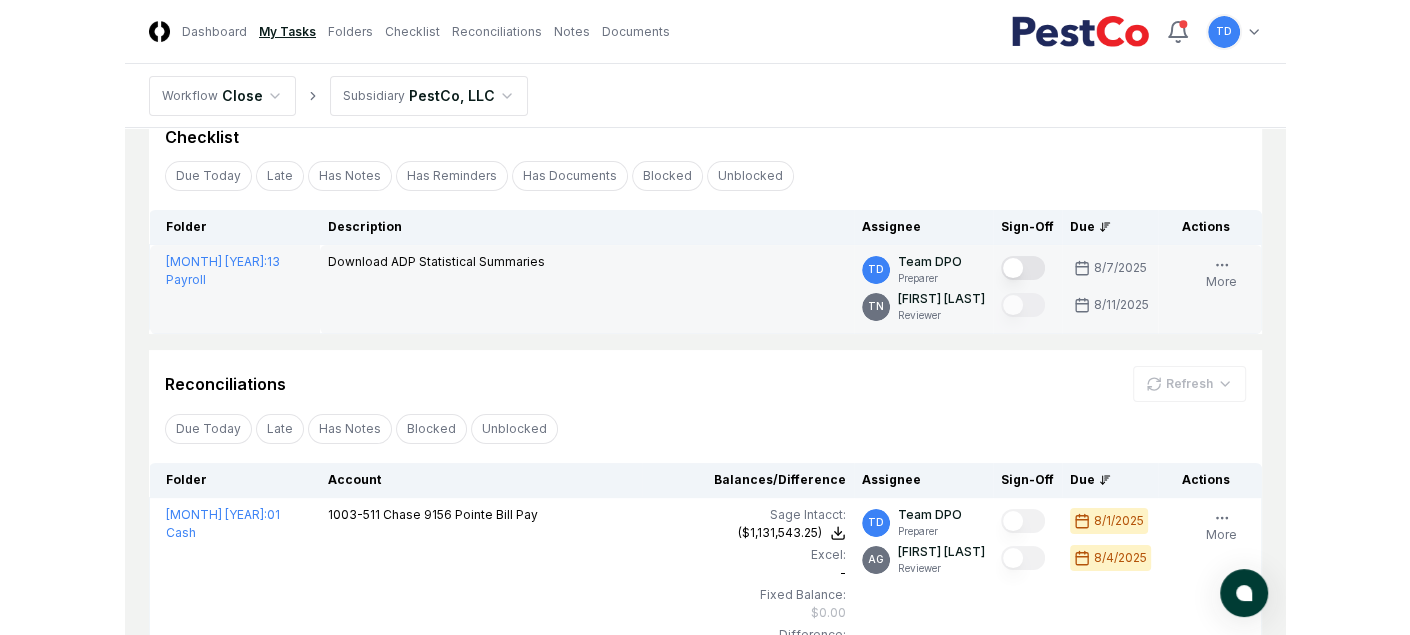 scroll, scrollTop: 66, scrollLeft: 0, axis: vertical 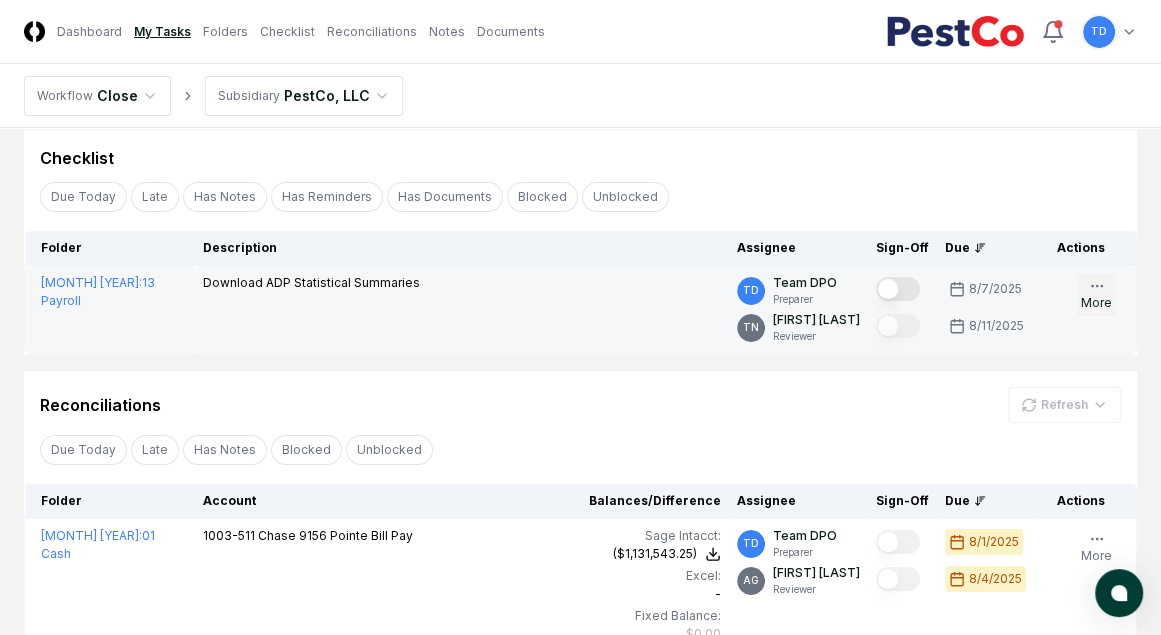 click 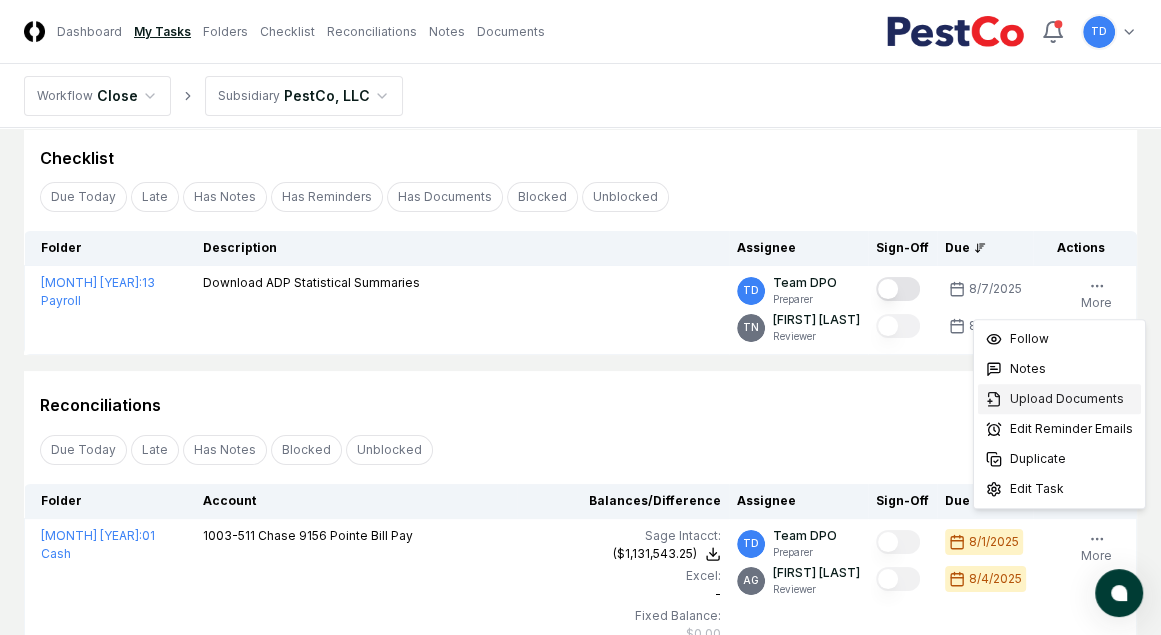 click on "Upload Documents" at bounding box center (1067, 399) 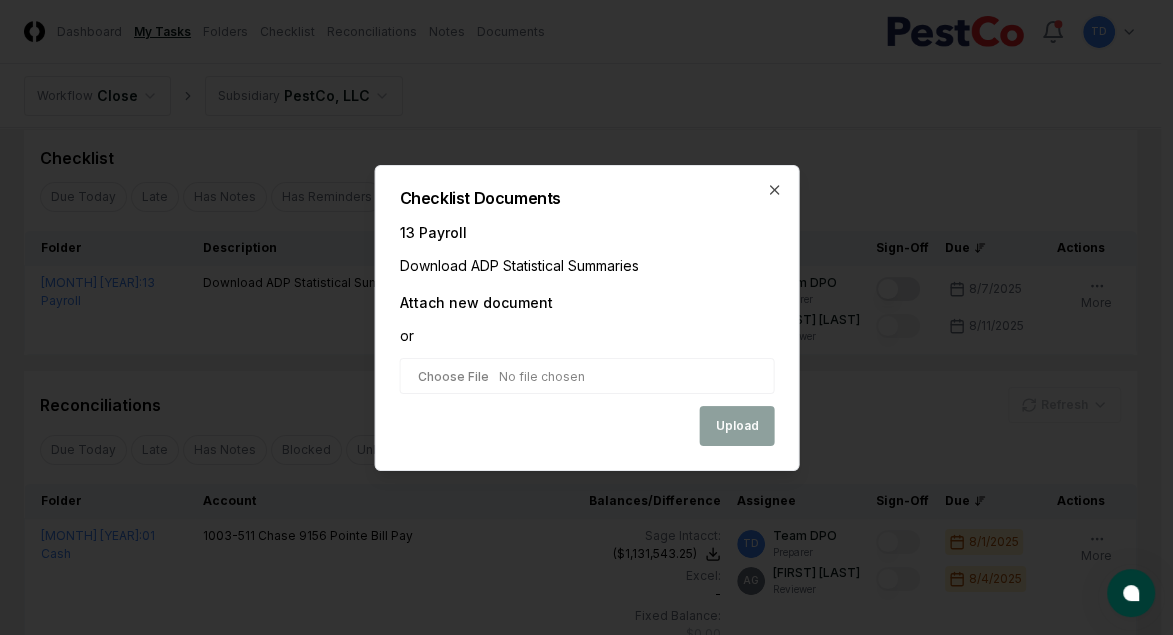 click at bounding box center (586, 376) 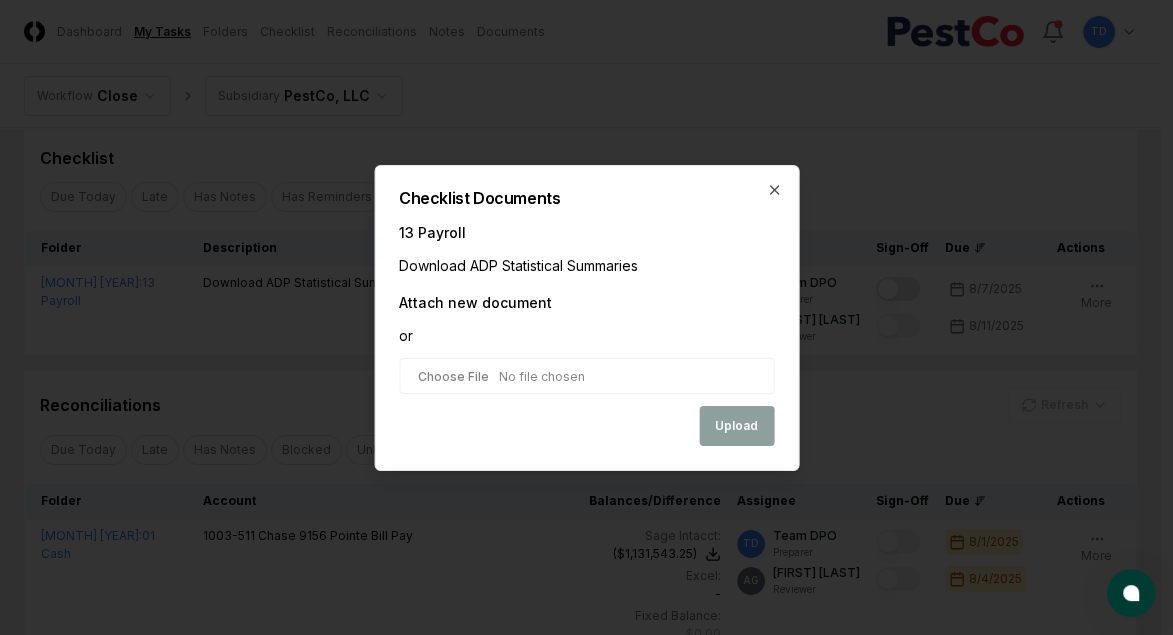 type on "**********" 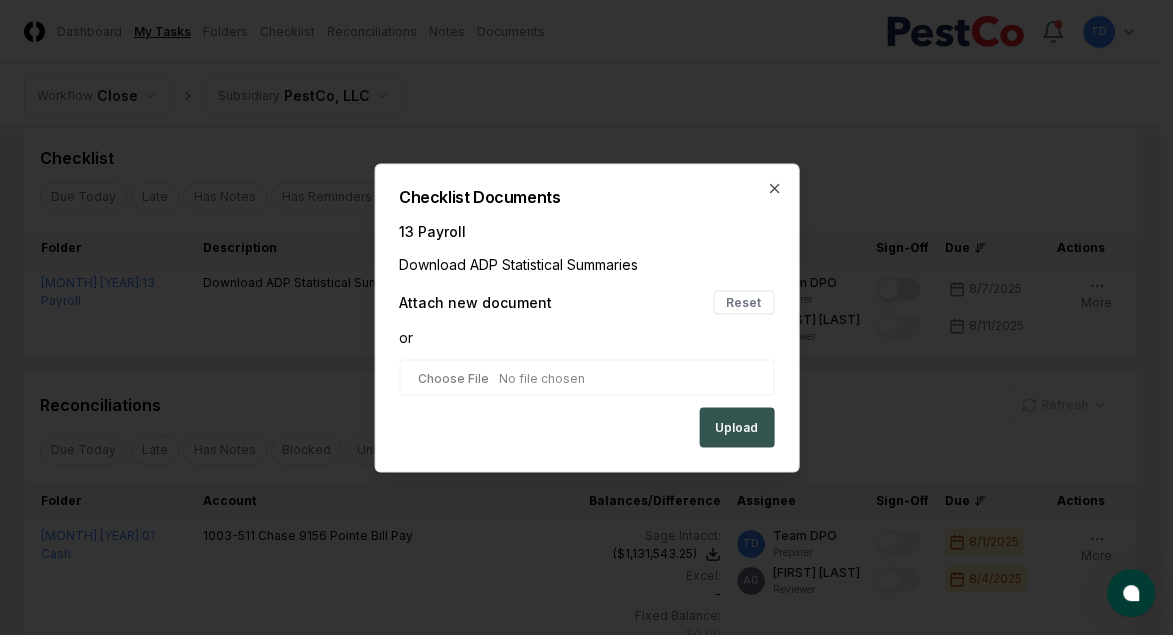 click on "Upload" at bounding box center (736, 427) 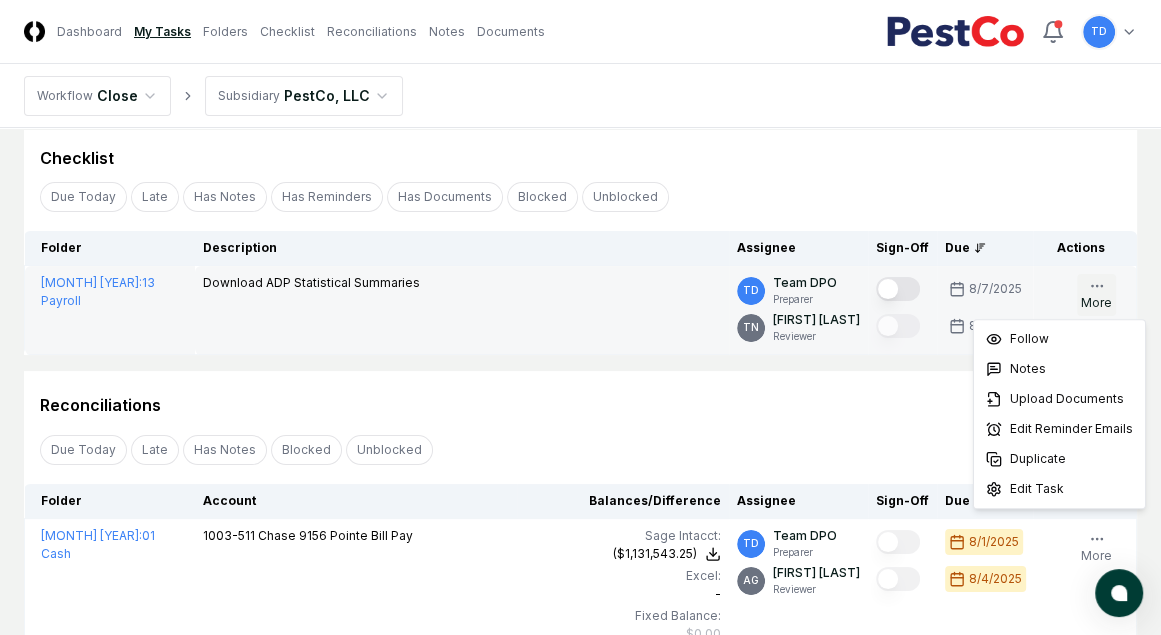 click 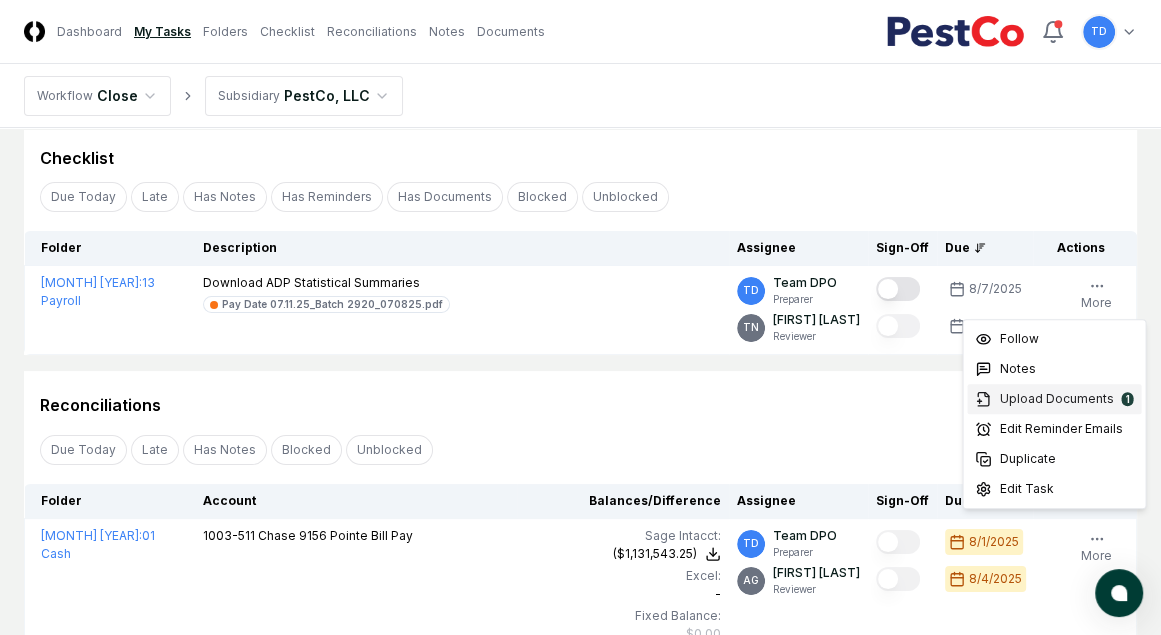 click on "Upload Documents" at bounding box center (1056, 399) 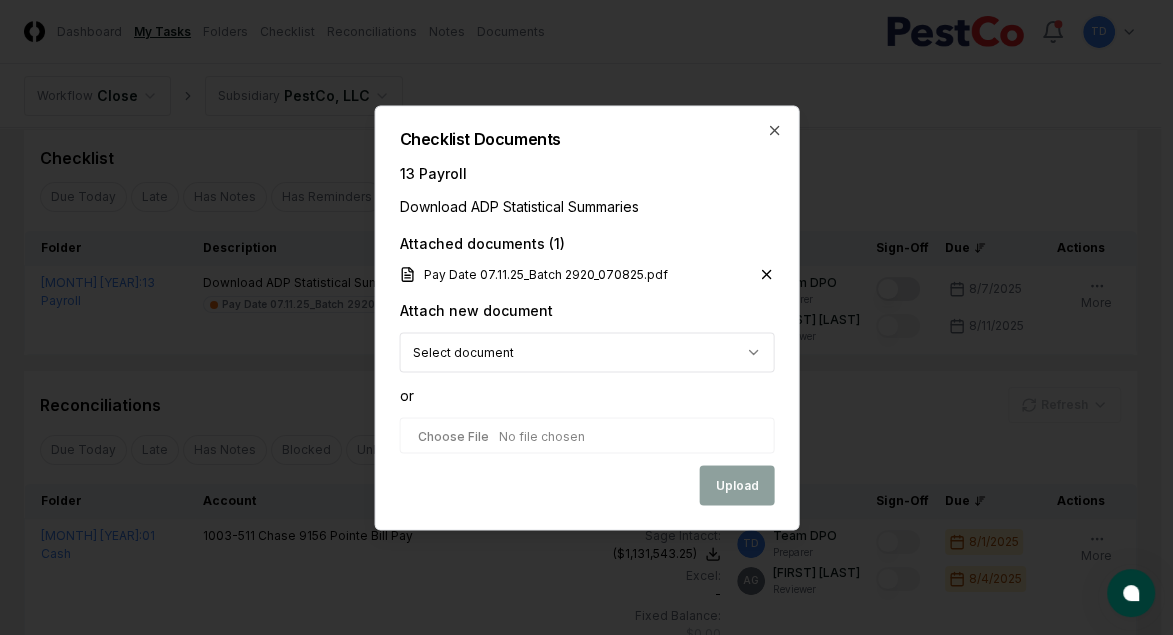 click on "CloseCore Dashboard My Tasks Folders Checklist Reconciliations Notes Documents Toggle navigation menu   TD Toggle user menu Workflow Close Subsidiary PestCo, LLC My Open Tasks Cancel Reassign Checklist Due Today Late Has Notes Has Reminders Has Documents Blocked Unblocked Clear Filter Folder Description Assignee Sign-Off   Due Actions July 2025 :  13 Payroll Download ADP Statistical Summaries Pay Date 07.11.25_Batch 2920_070825.pdf TD Team DPO Preparer TN Thang Nguyen Reviewer 8/7/2025 8/11/2025 Follow Notes 1 Upload Reminder Duplicate Edit Task More Cancel Reassign Reconciliations Refresh Due Today Late Has Notes Blocked Unblocked Clear Filter Folder Account Balances/Difference Per  Sage Intacct Per Excel Difference Assignee Sign-Off   Due Actions July 2025 :  01 Cash 1003-511   Chase 9156 Pointe Bill Pay Sage Intacct : ($1,131,543.25) Excel: - Fixed Balance: $0.00 Difference: ($1,131,543.25) ($1,131,543.25) $0.00 ($1,131,543.25) TD Team DPO Preparer AG Angelique Cotez Garcia Reviewer 8/1/2025 8/4/2025 2 1" at bounding box center [580, 386] 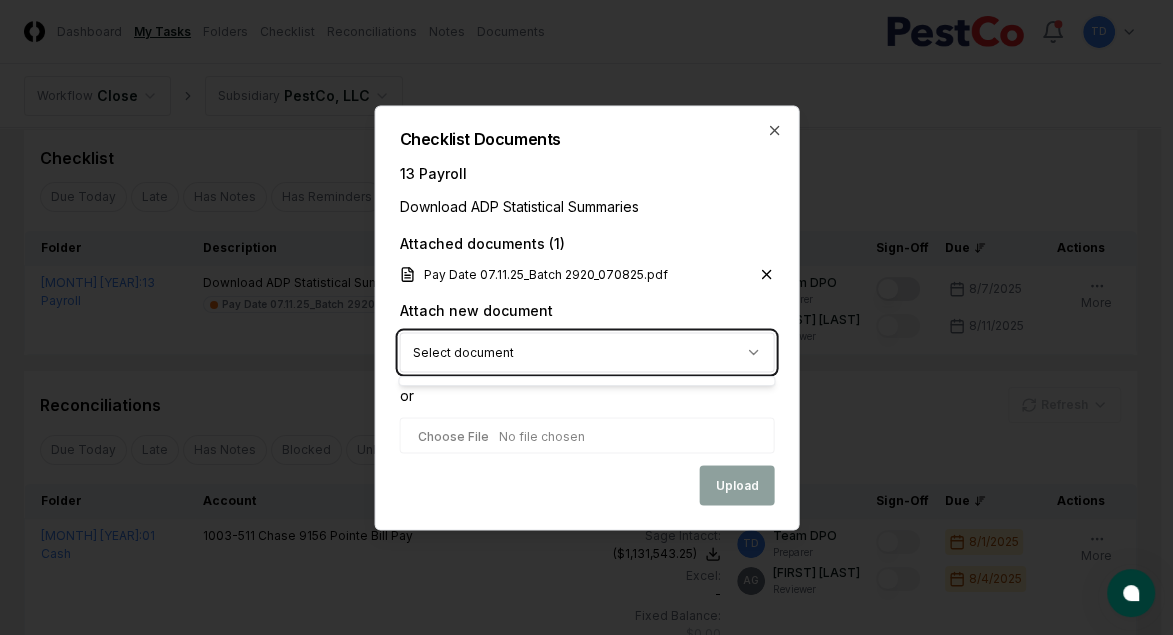 click on "CloseCore Dashboard My Tasks Folders Checklist Reconciliations Notes Documents Toggle navigation menu   TD Toggle user menu Workflow Close Subsidiary PestCo, LLC My Open Tasks Cancel Reassign Checklist Due Today Late Has Notes Has Reminders Has Documents Blocked Unblocked Clear Filter Folder Description Assignee Sign-Off   Due Actions July 2025 :  13 Payroll Download ADP Statistical Summaries Pay Date 07.11.25_Batch 2920_070825.pdf TD Team DPO Preparer TN Thang Nguyen Reviewer 8/7/2025 8/11/2025 Follow Notes 1 Upload Reminder Duplicate Edit Task More Cancel Reassign Reconciliations Refresh Due Today Late Has Notes Blocked Unblocked Clear Filter Folder Account Balances/Difference Per  Sage Intacct Per Excel Difference Assignee Sign-Off   Due Actions July 2025 :  01 Cash 1003-511   Chase 9156 Pointe Bill Pay Sage Intacct : ($1,131,543.25) Excel: - Fixed Balance: $0.00 Difference: ($1,131,543.25) ($1,131,543.25) $0.00 ($1,131,543.25) TD Team DPO Preparer AG Angelique Cotez Garcia Reviewer 8/1/2025 8/4/2025 2 1" at bounding box center (580, 386) 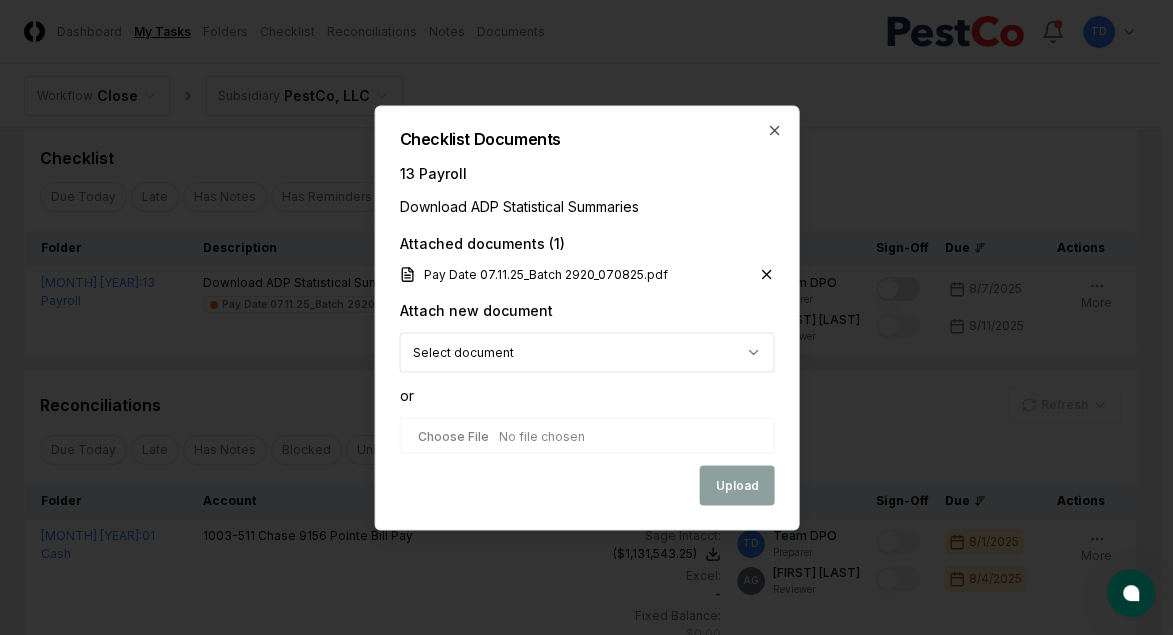click at bounding box center (586, 435) 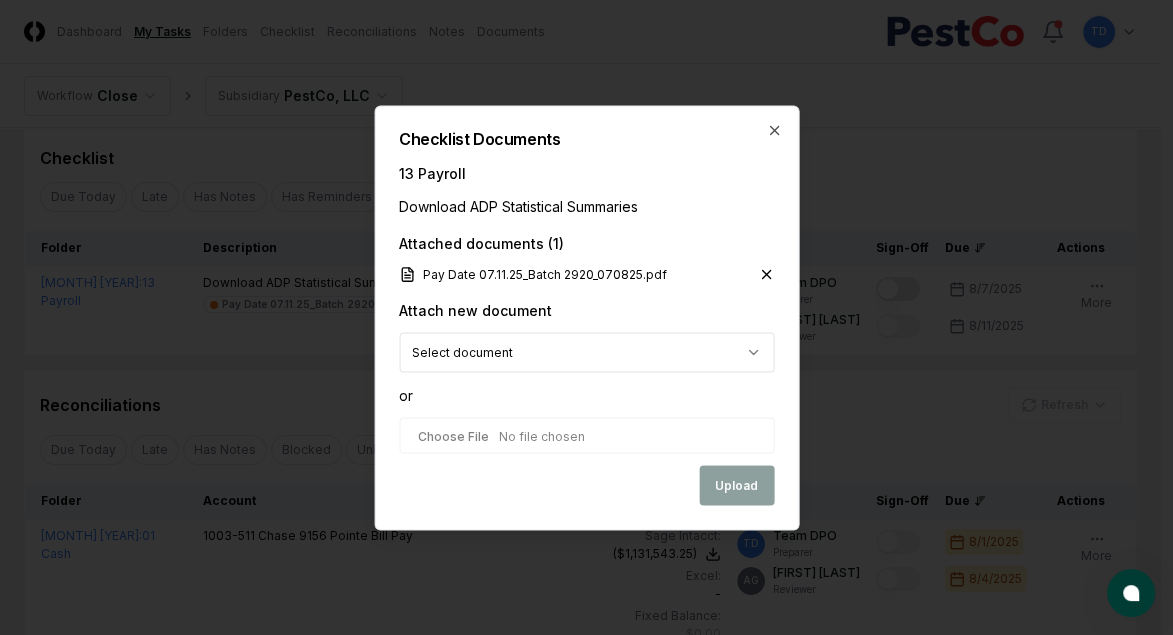 type on "**********" 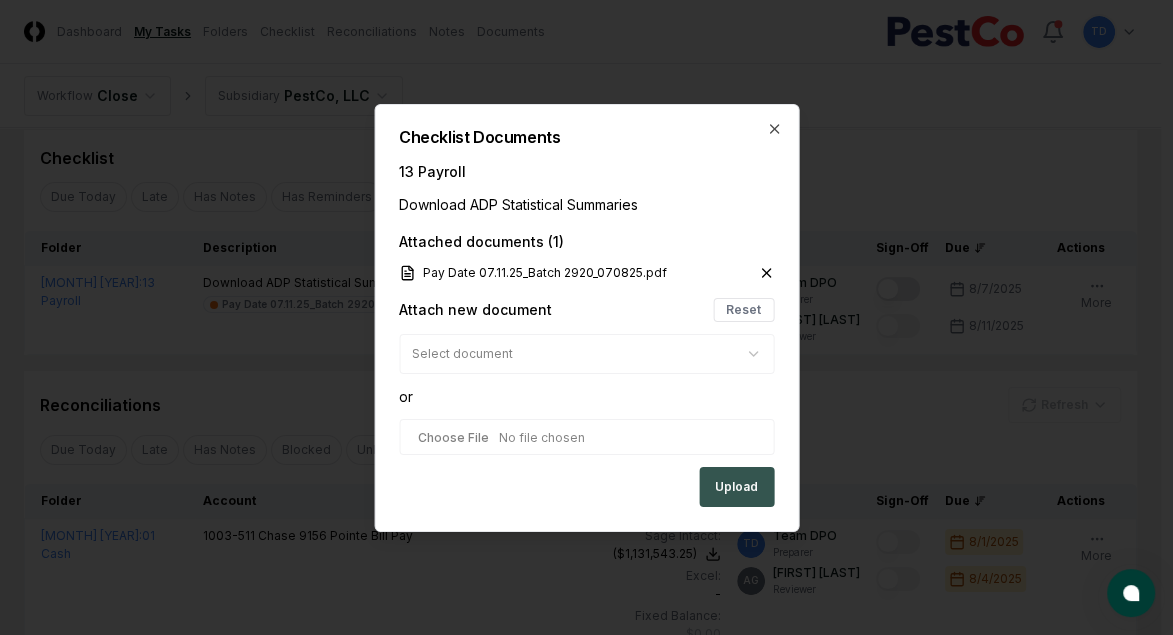 click on "Upload" at bounding box center (736, 487) 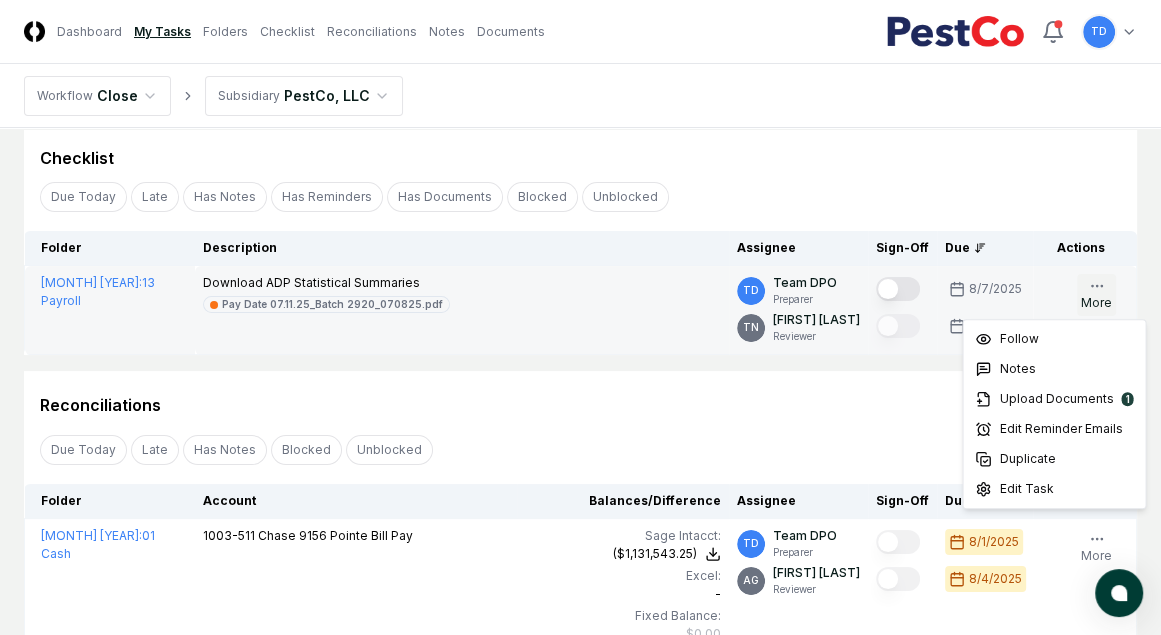 click on "More" at bounding box center (1096, 295) 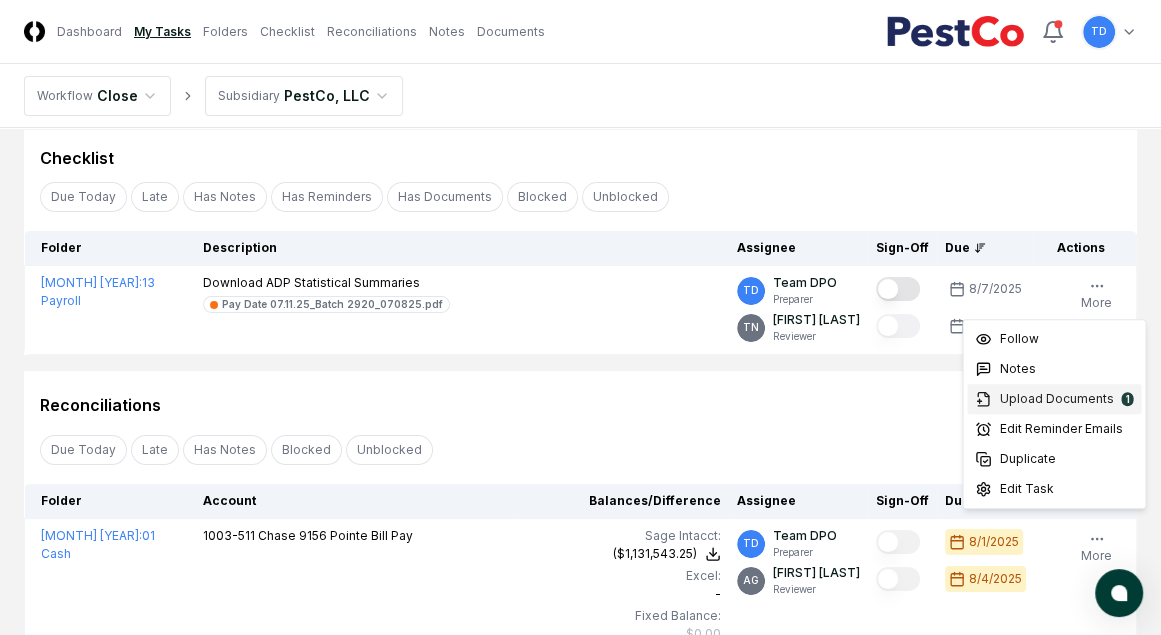click on "Upload Documents" at bounding box center [1056, 399] 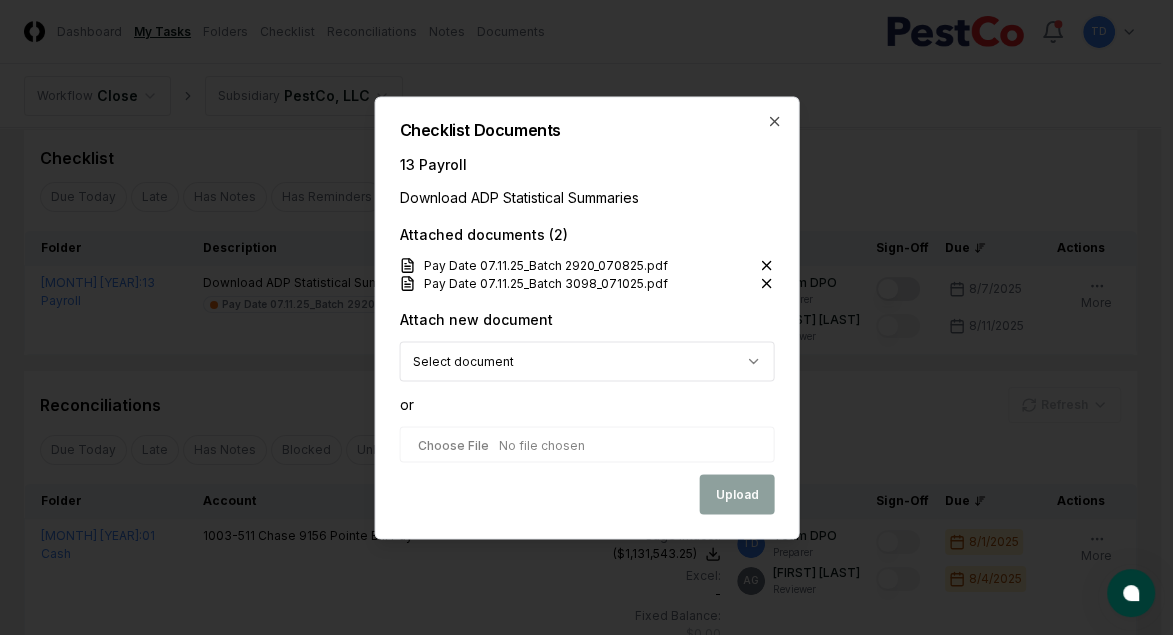 click at bounding box center (586, 444) 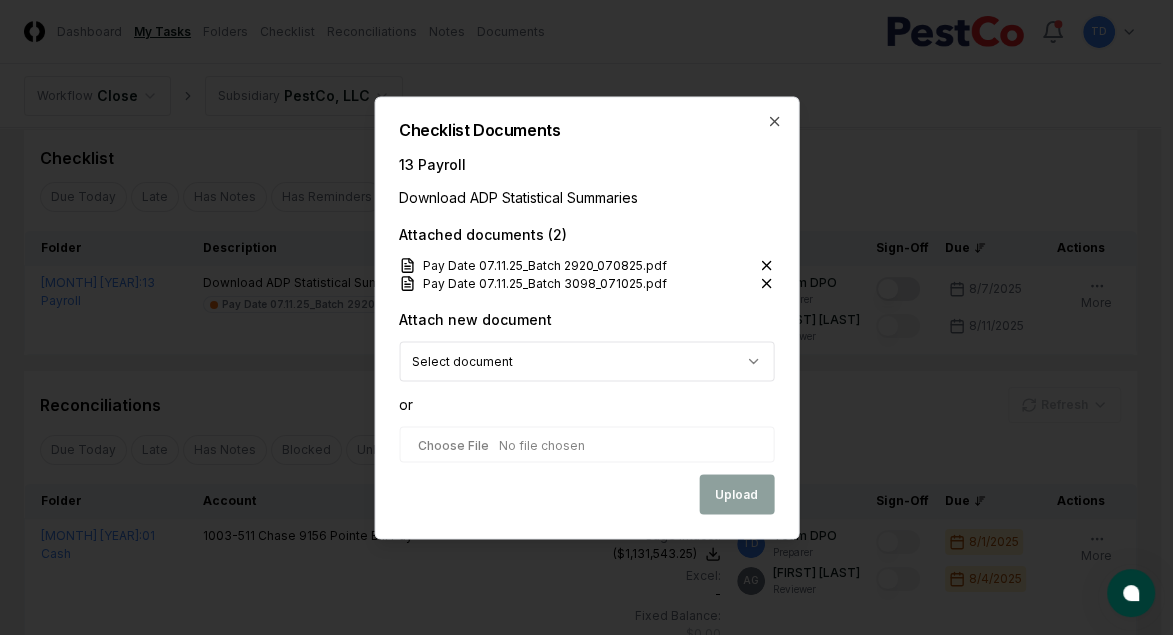 type on "**********" 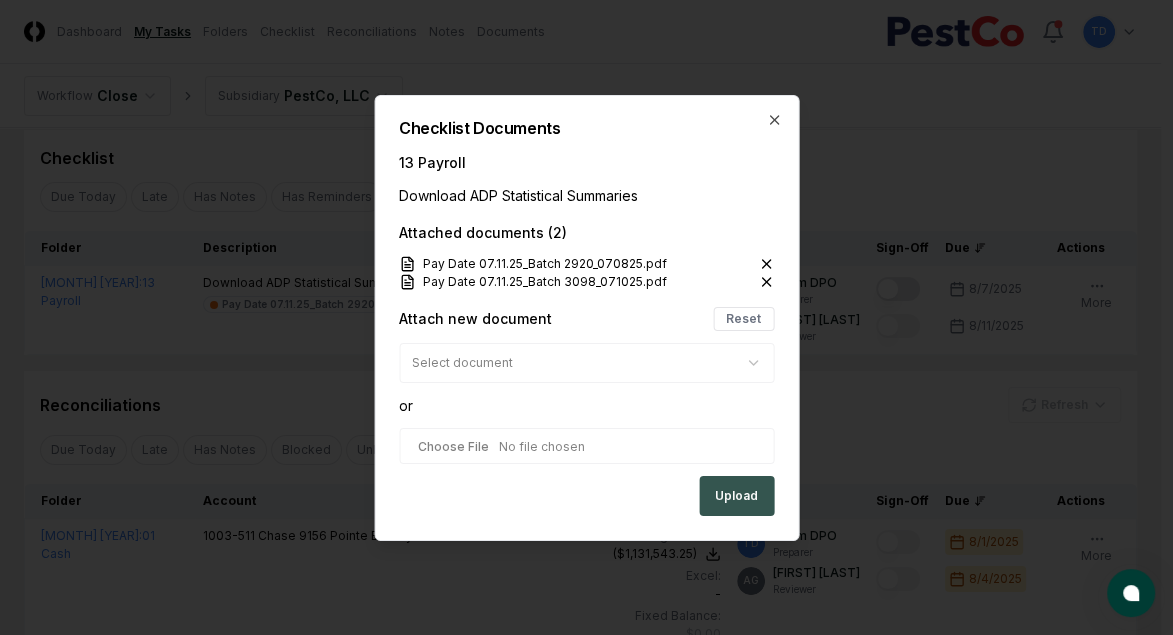 click on "Upload" at bounding box center (736, 496) 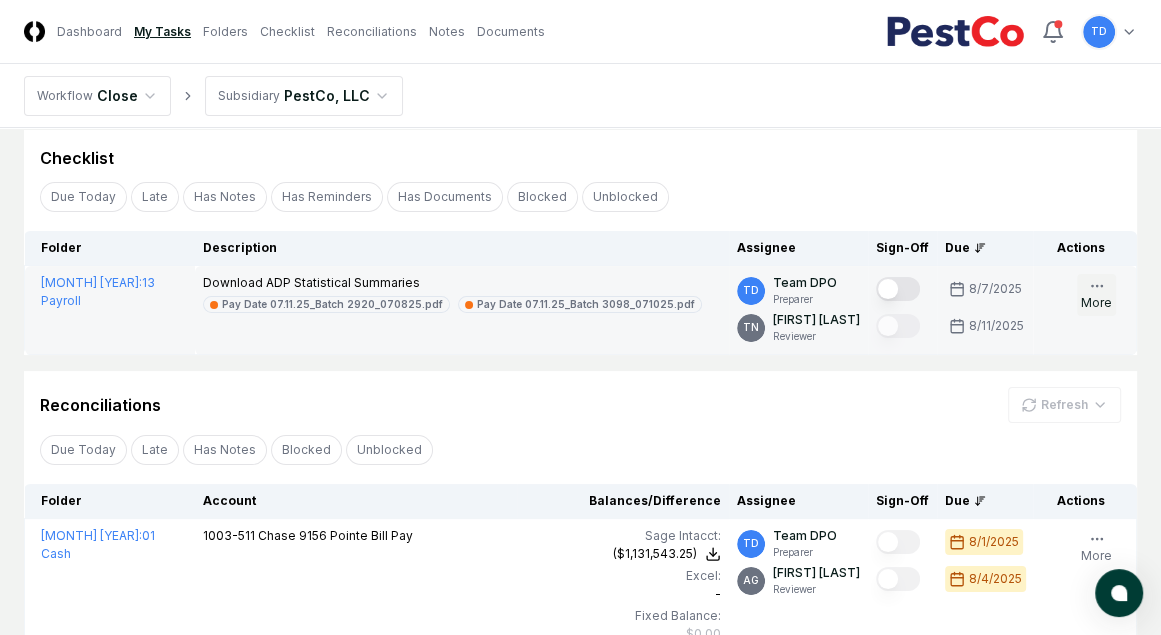 click on "More" at bounding box center (1096, 295) 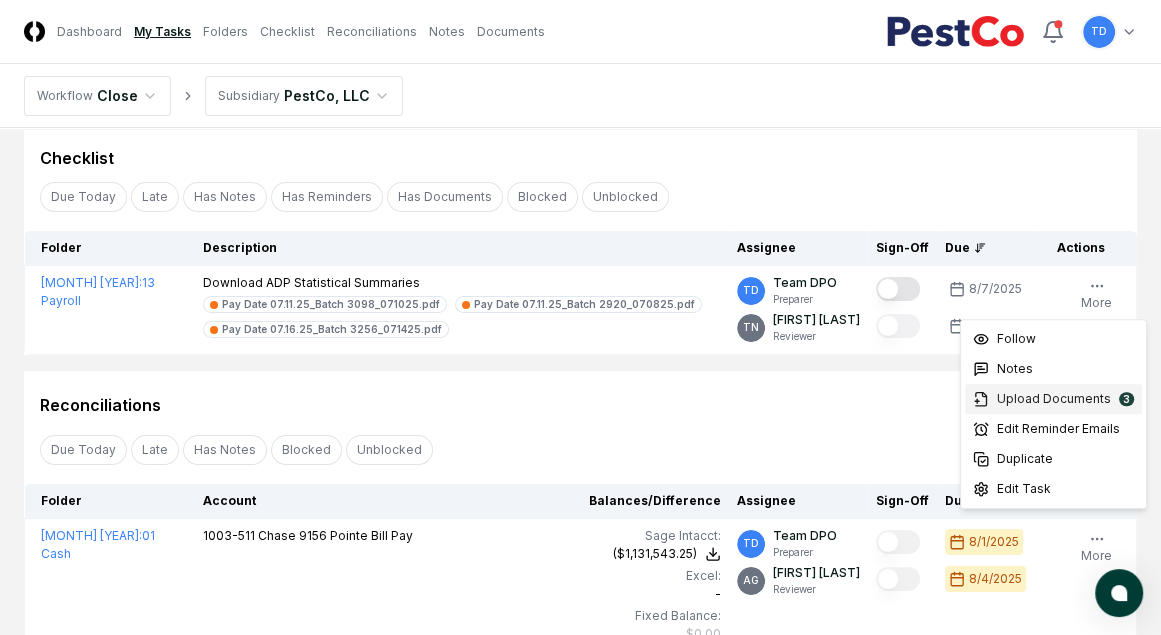 click on "Upload Documents" at bounding box center [1054, 399] 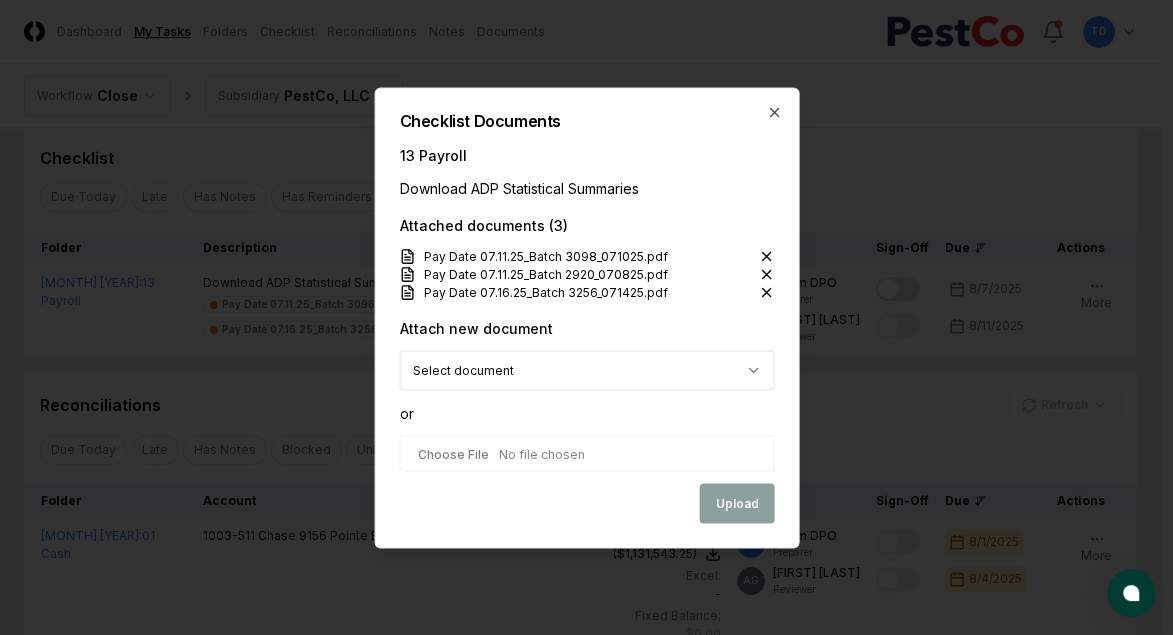 click at bounding box center (586, 453) 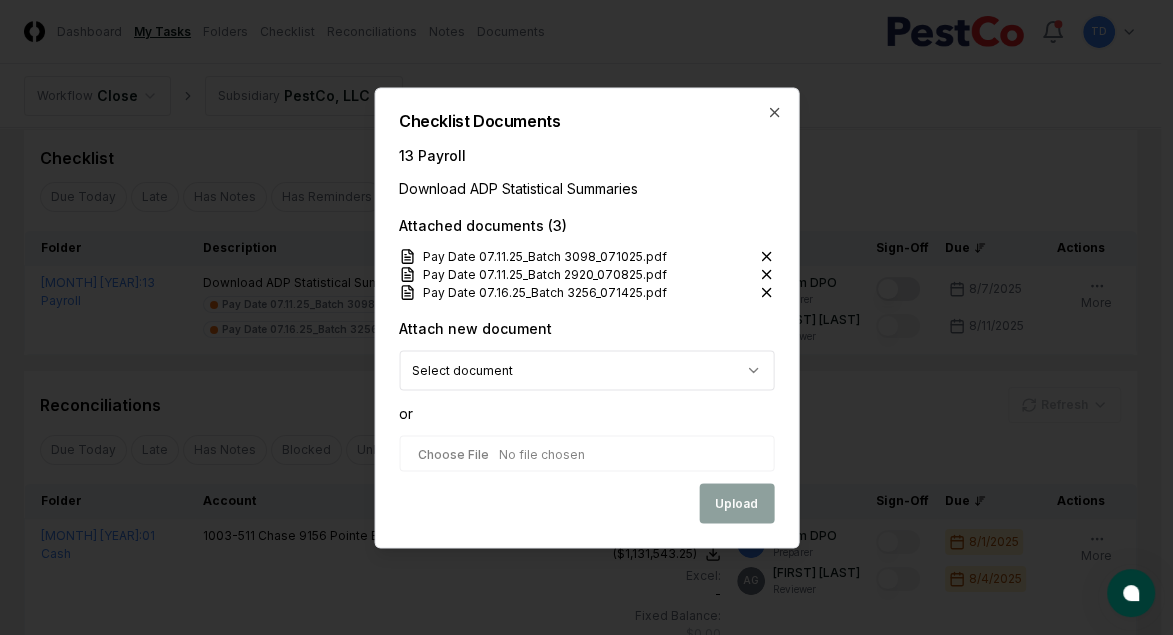 type on "**********" 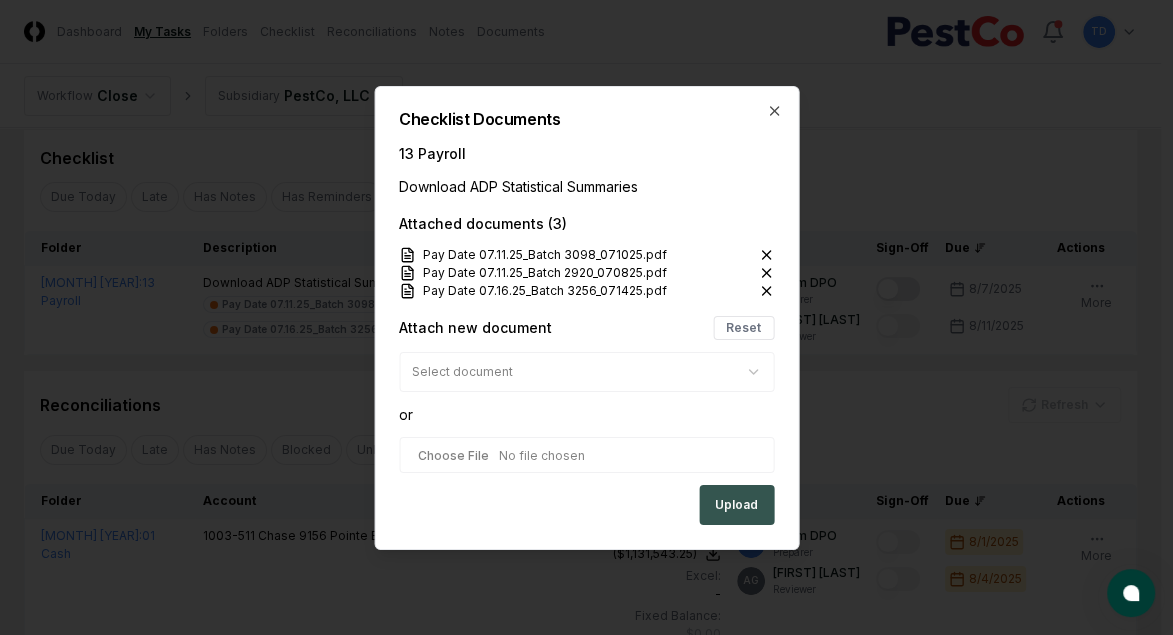 click on "Upload" at bounding box center [736, 505] 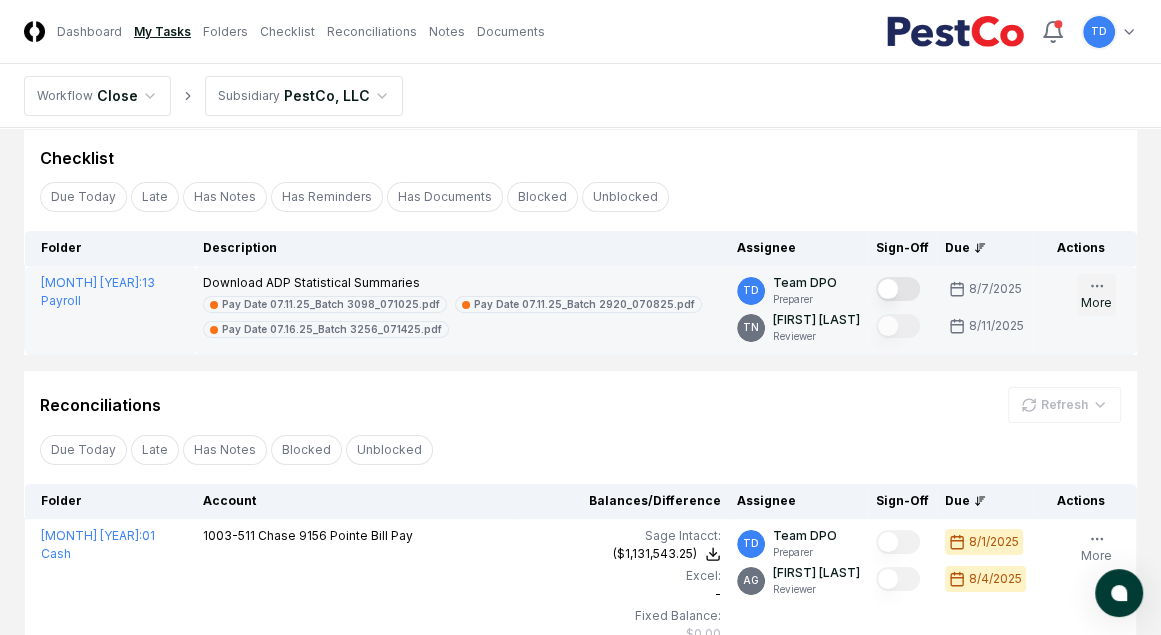 click 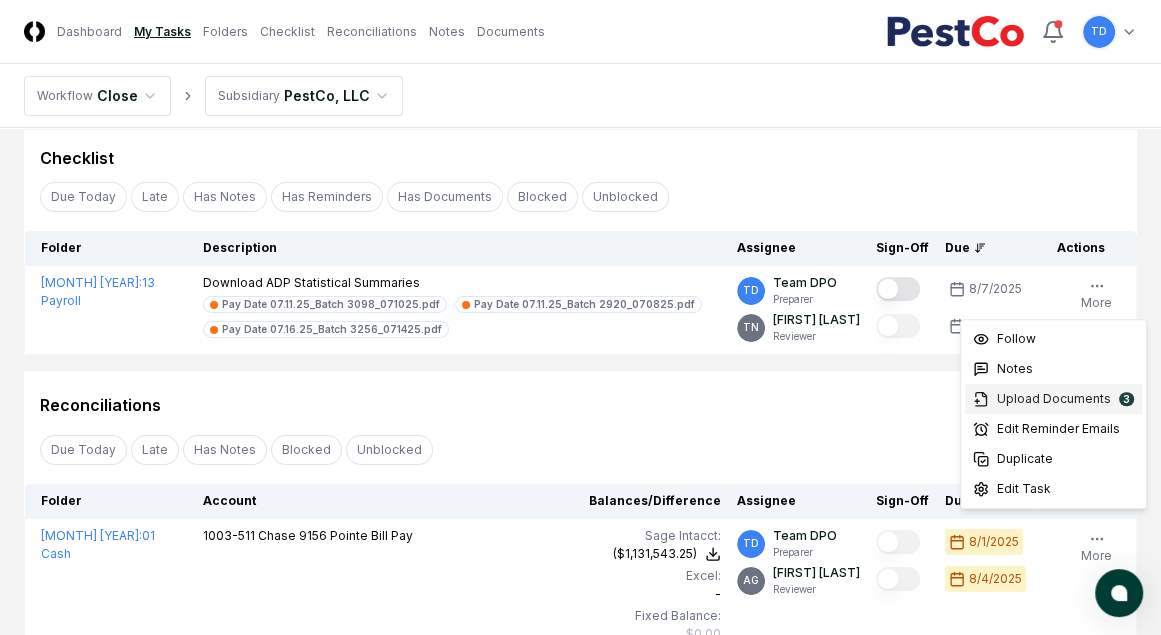 click on "Upload Documents" at bounding box center (1054, 399) 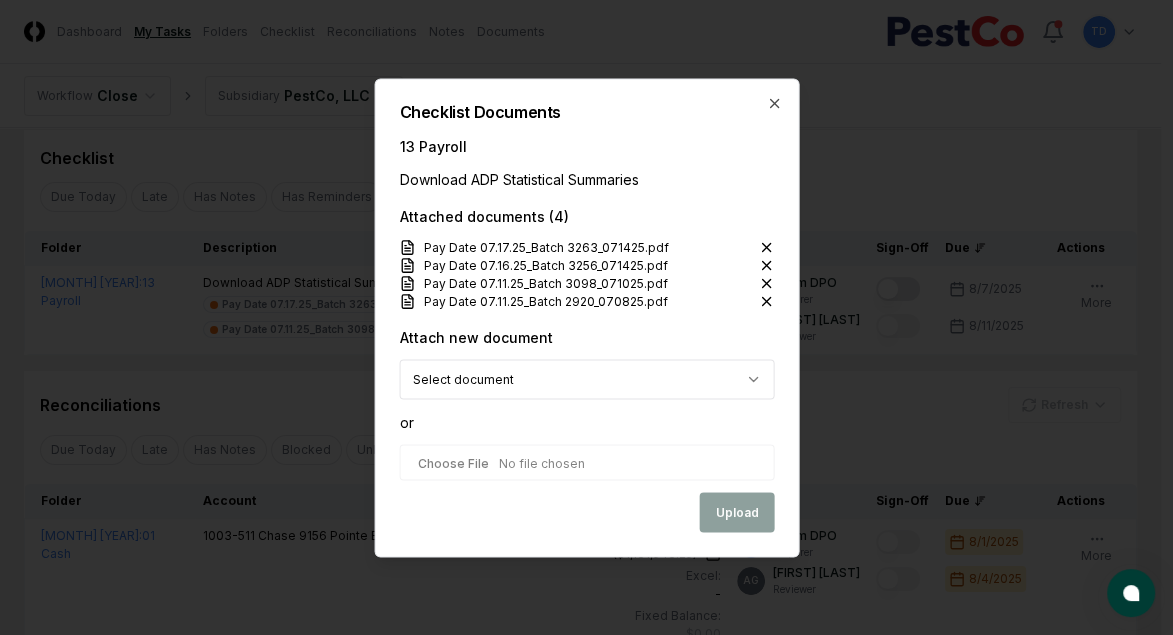 click at bounding box center [586, 462] 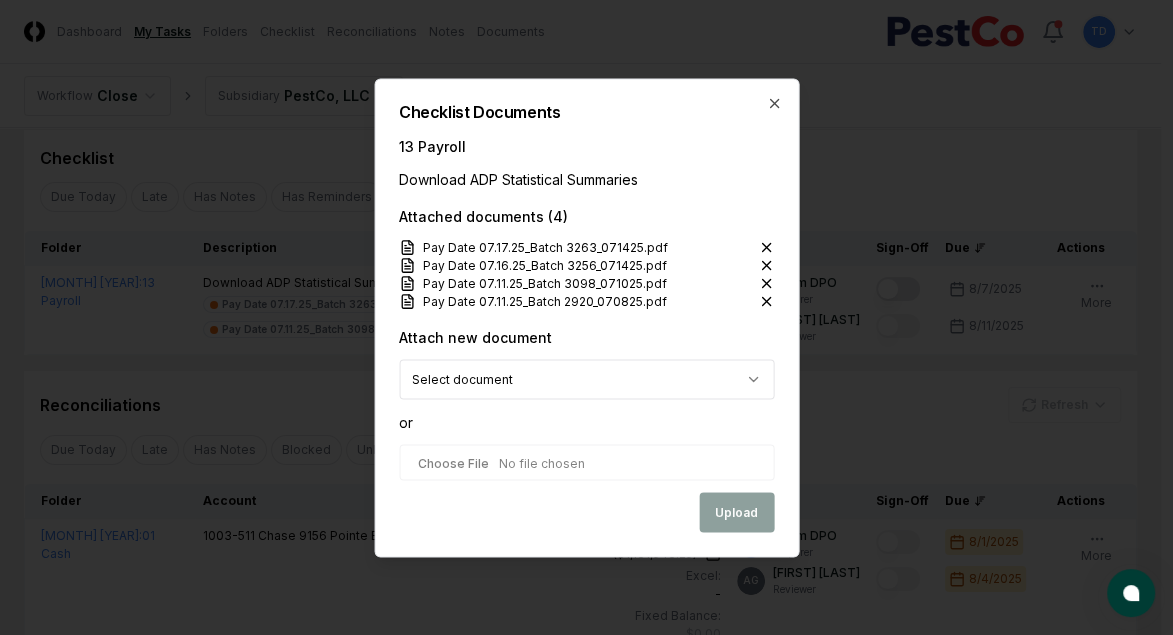 type on "**********" 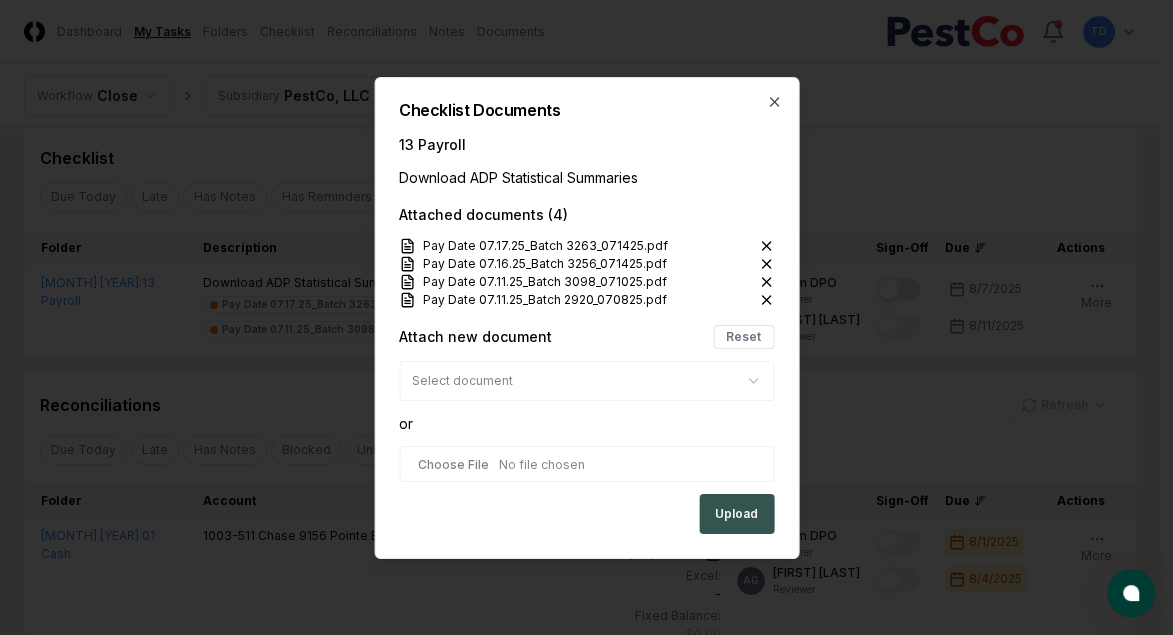 click on "Upload" at bounding box center (736, 514) 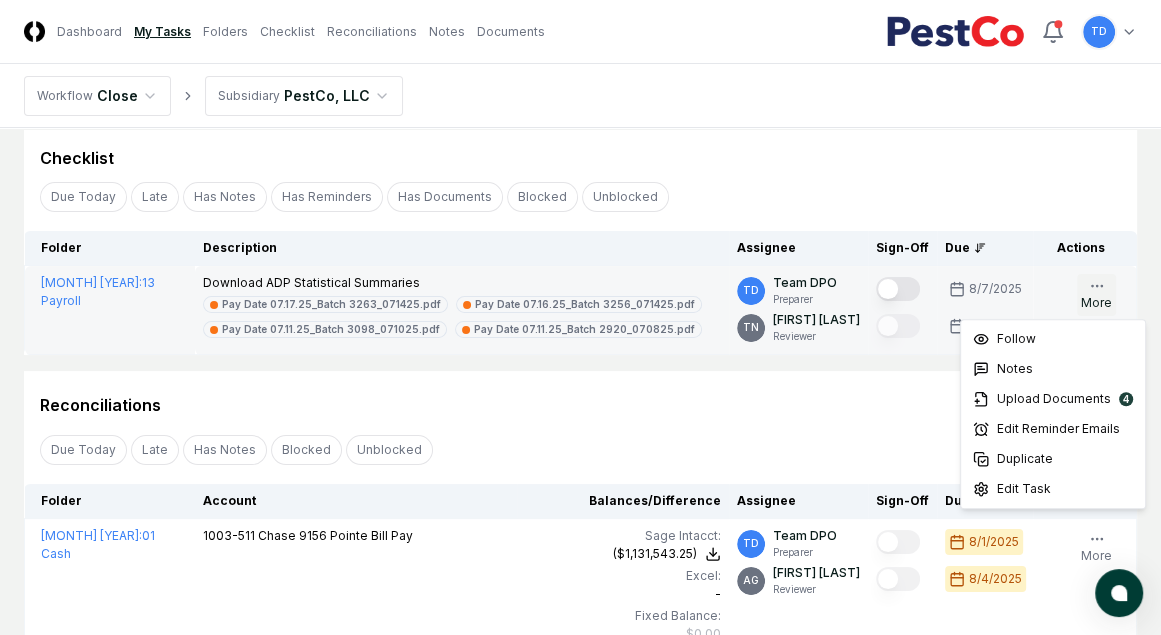 click on "More" at bounding box center (1096, 295) 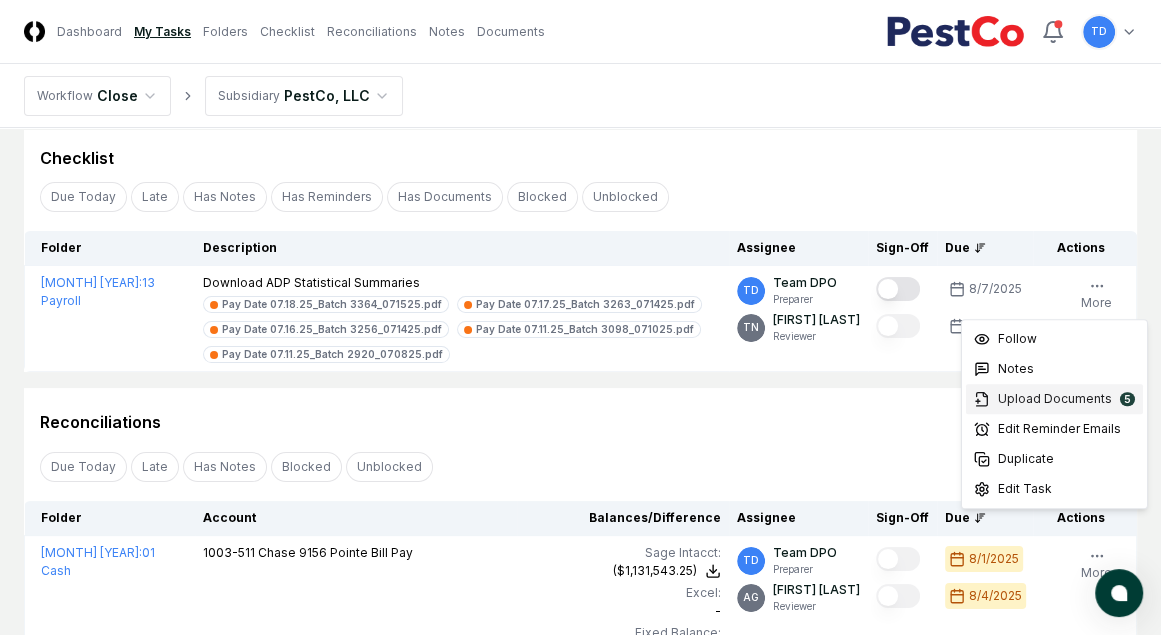click on "Upload Documents" at bounding box center (1055, 399) 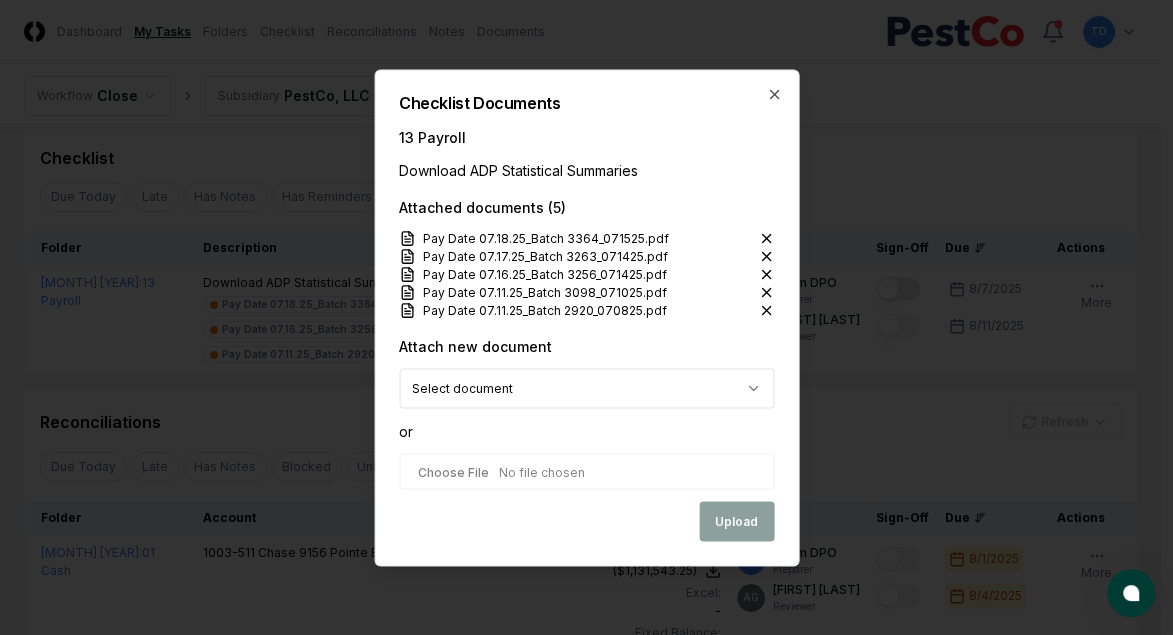 click at bounding box center (586, 471) 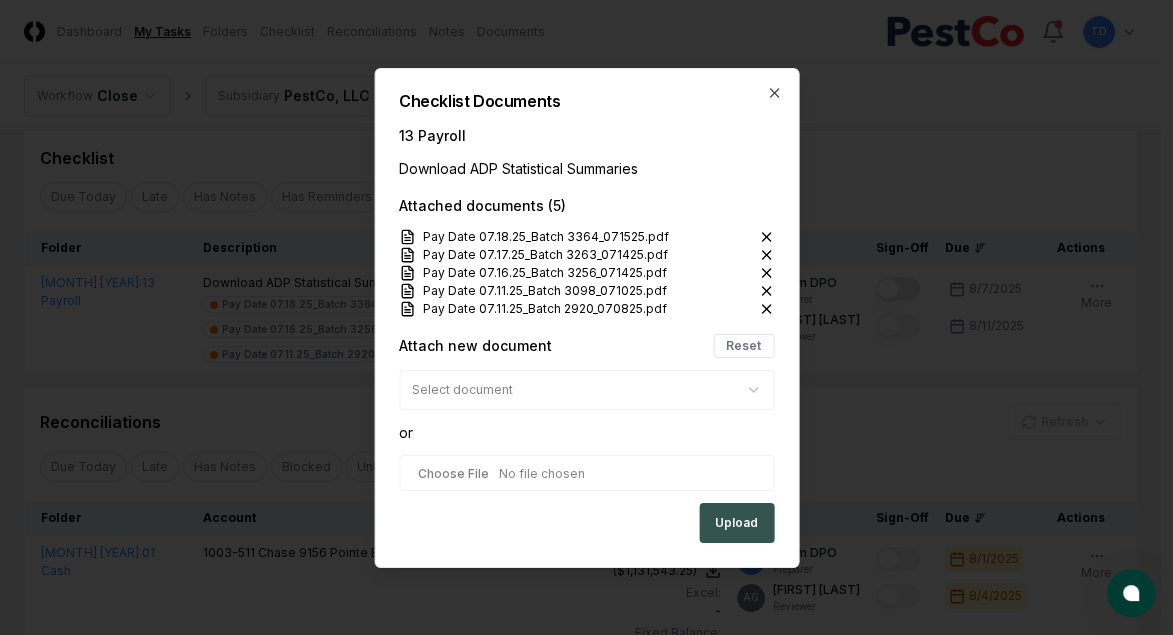 click on "Upload" at bounding box center [736, 523] 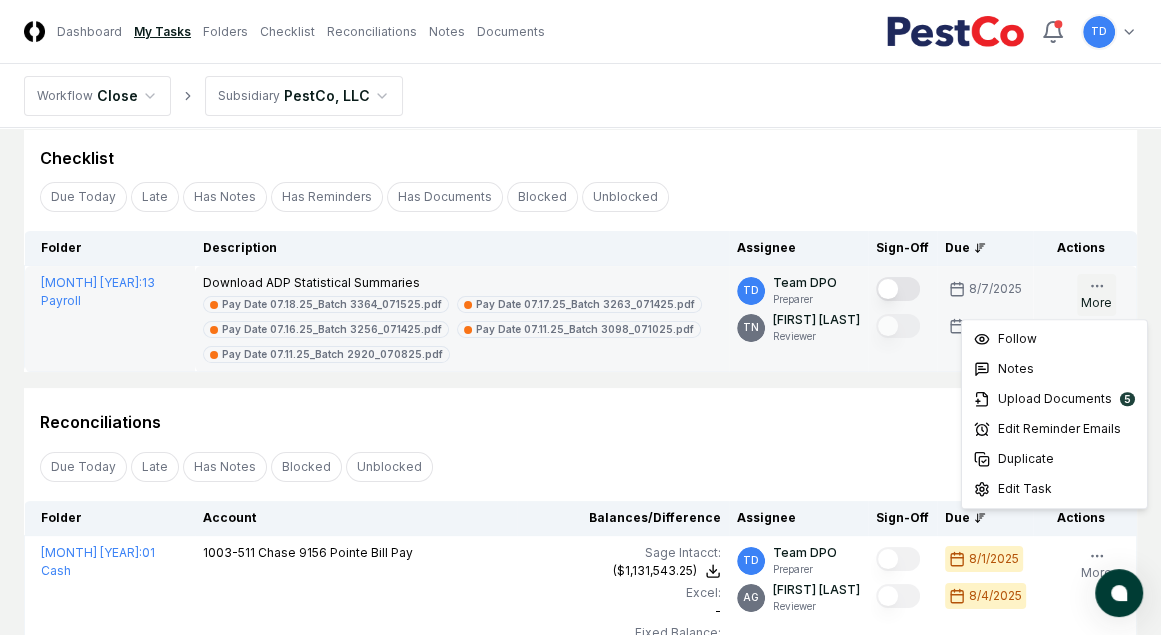 click 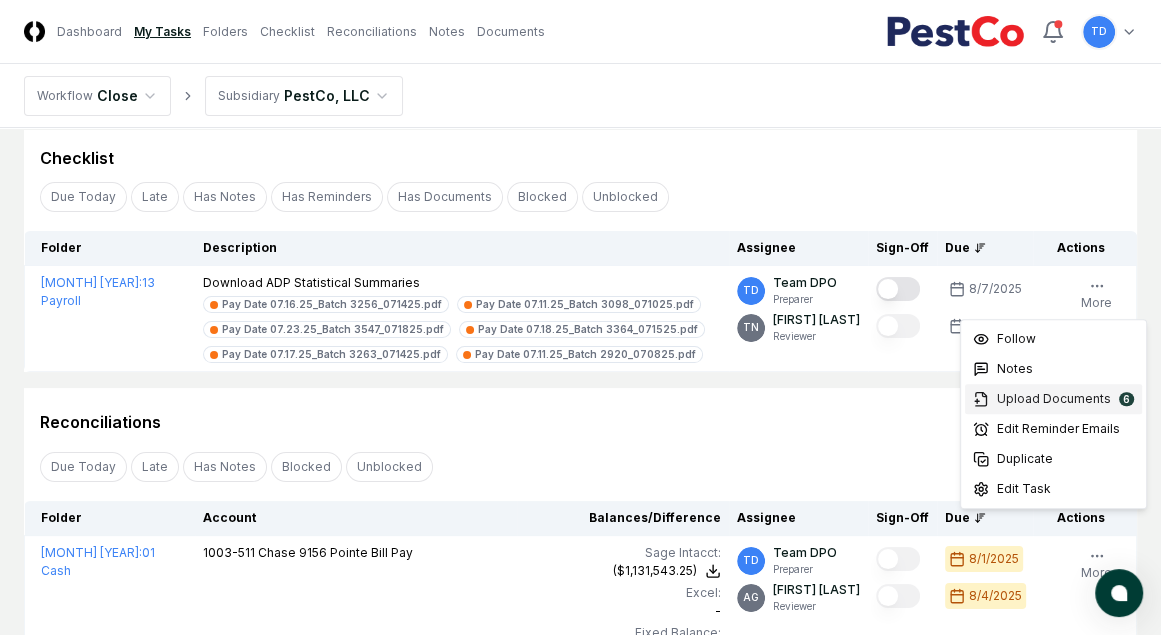 click on "Upload Documents" at bounding box center [1054, 399] 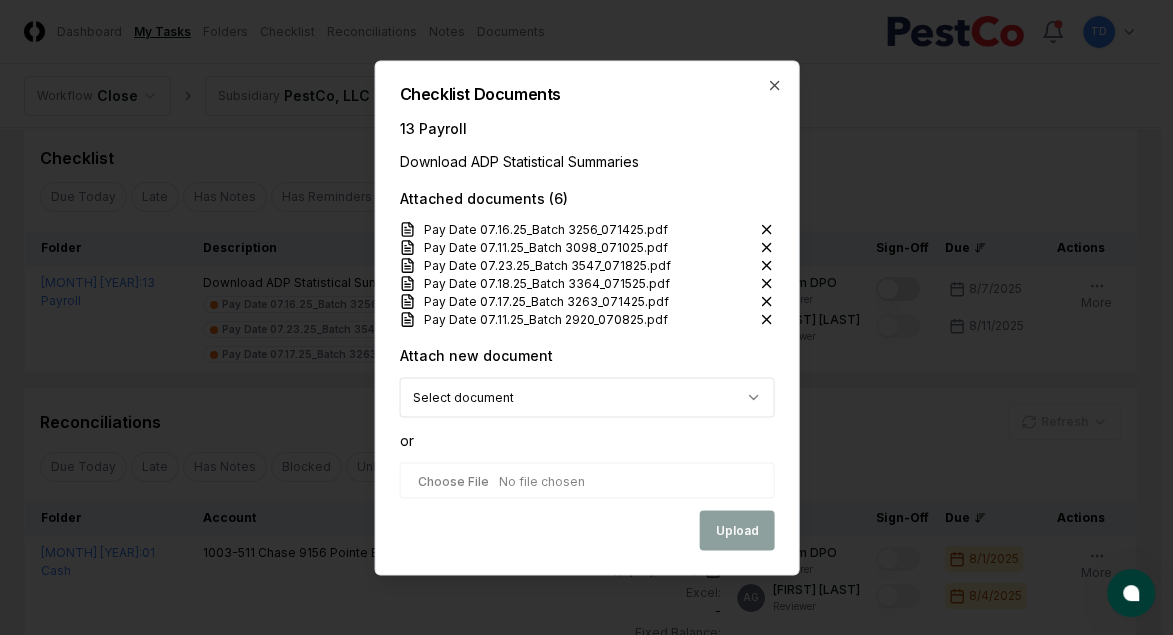 click at bounding box center [586, 480] 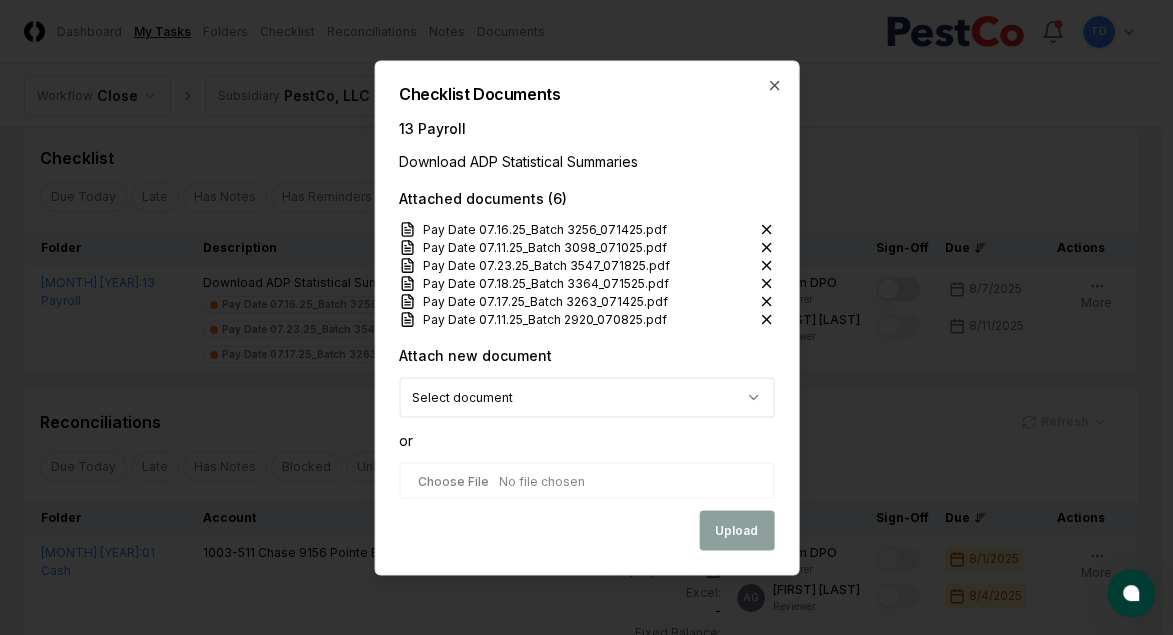 type on "**********" 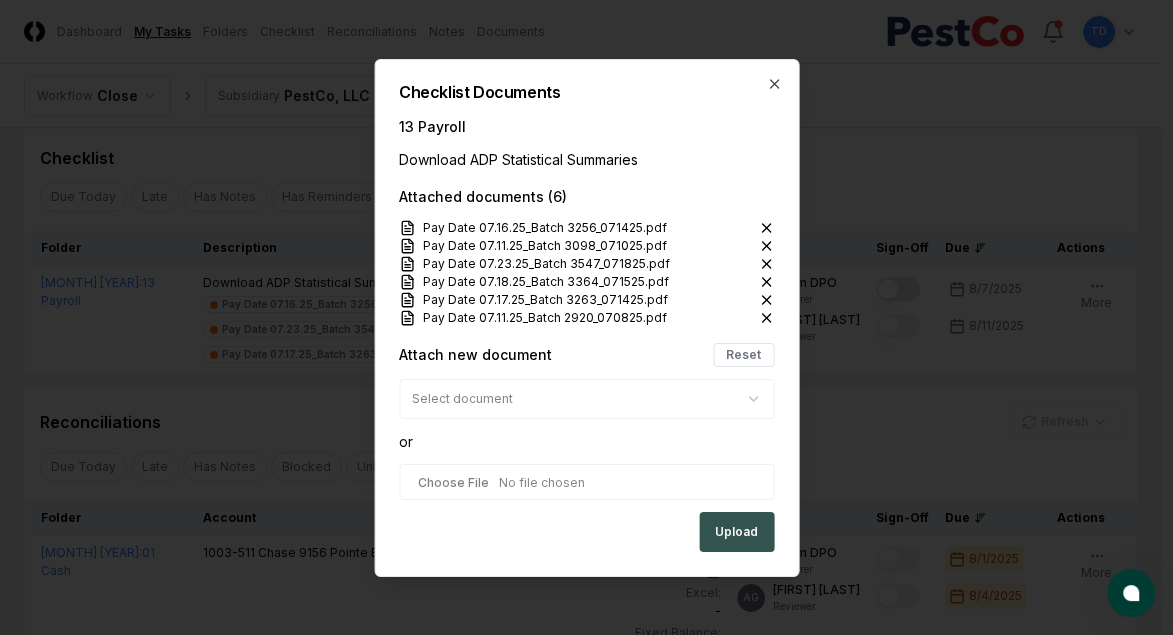 click on "Upload" at bounding box center [736, 532] 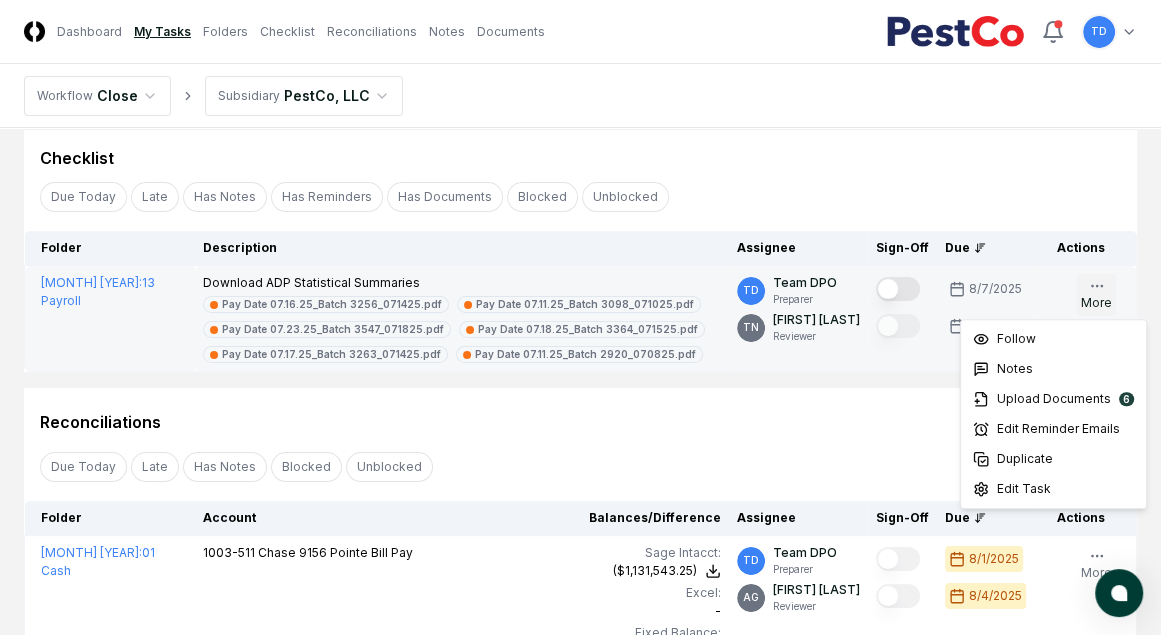 click on "More" at bounding box center [1096, 295] 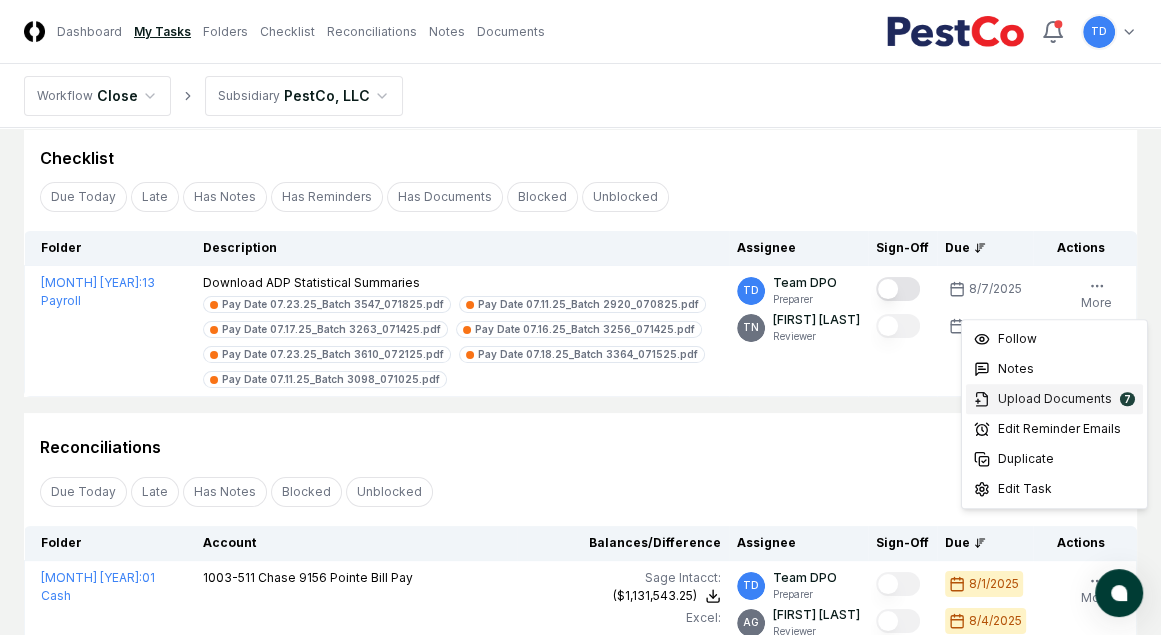 click on "Upload Documents" at bounding box center [1055, 399] 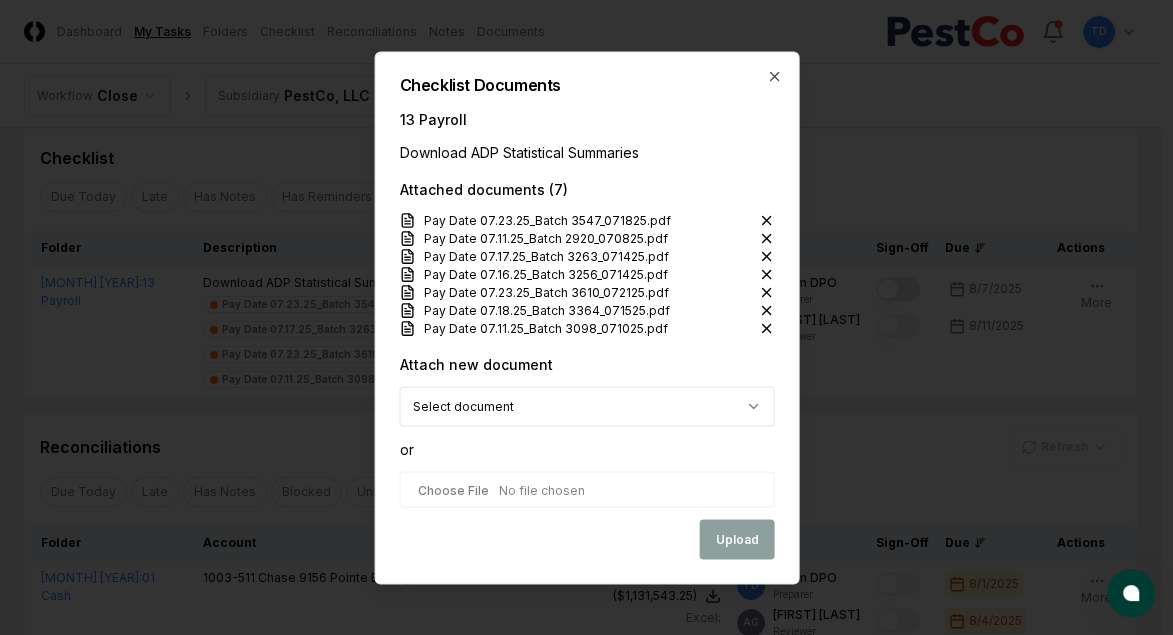 click at bounding box center (586, 489) 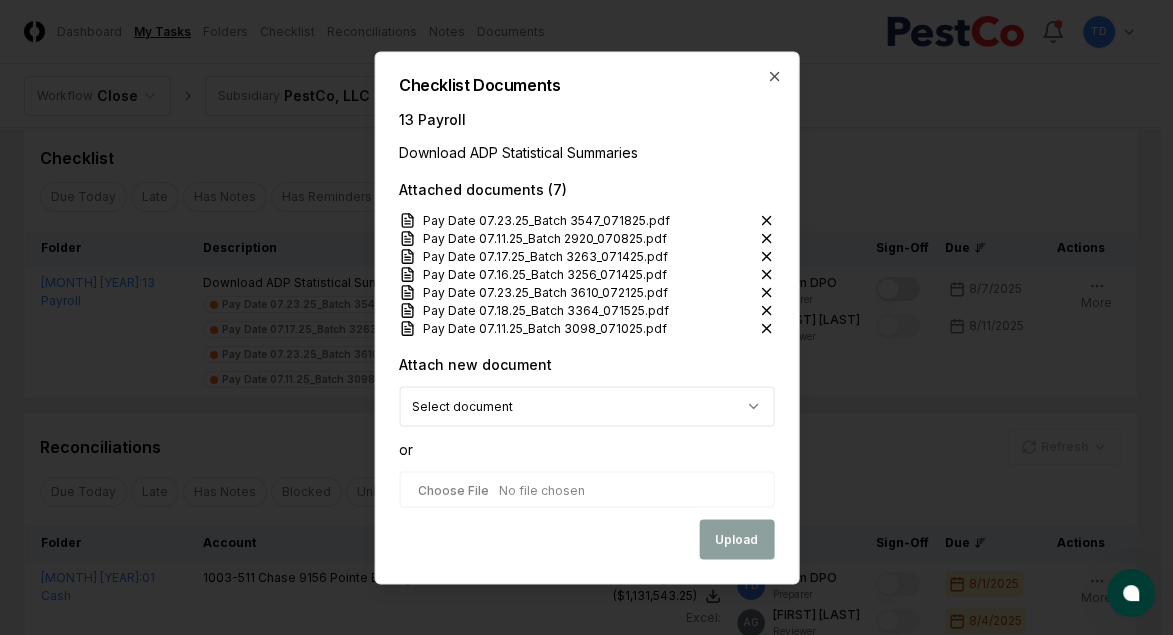 type on "**********" 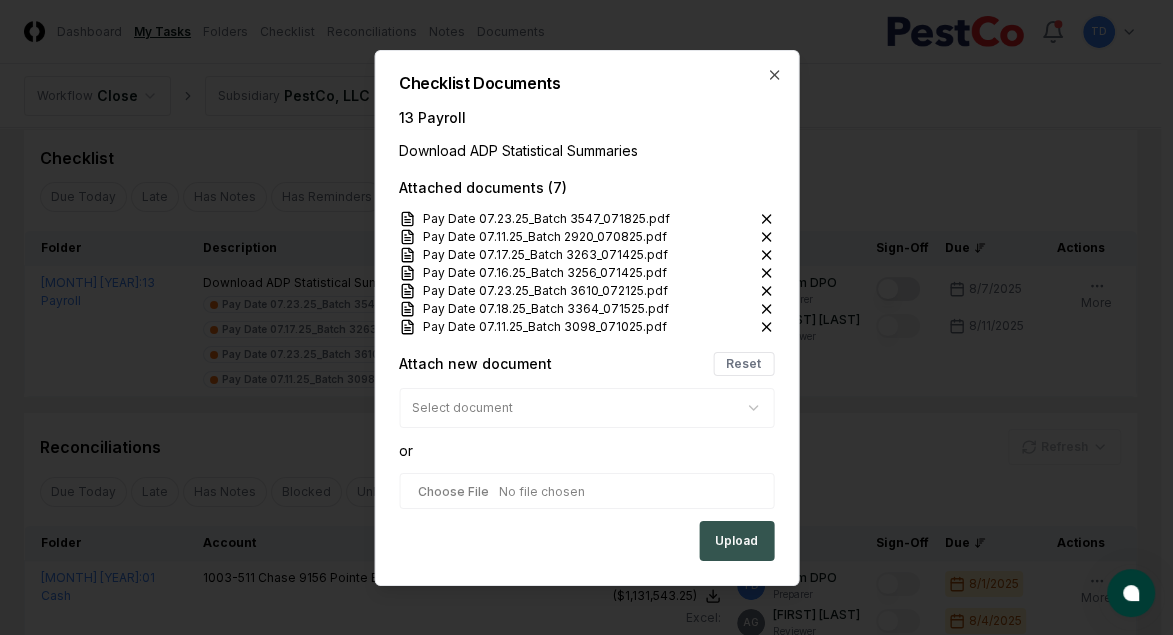 click on "Upload" at bounding box center [736, 541] 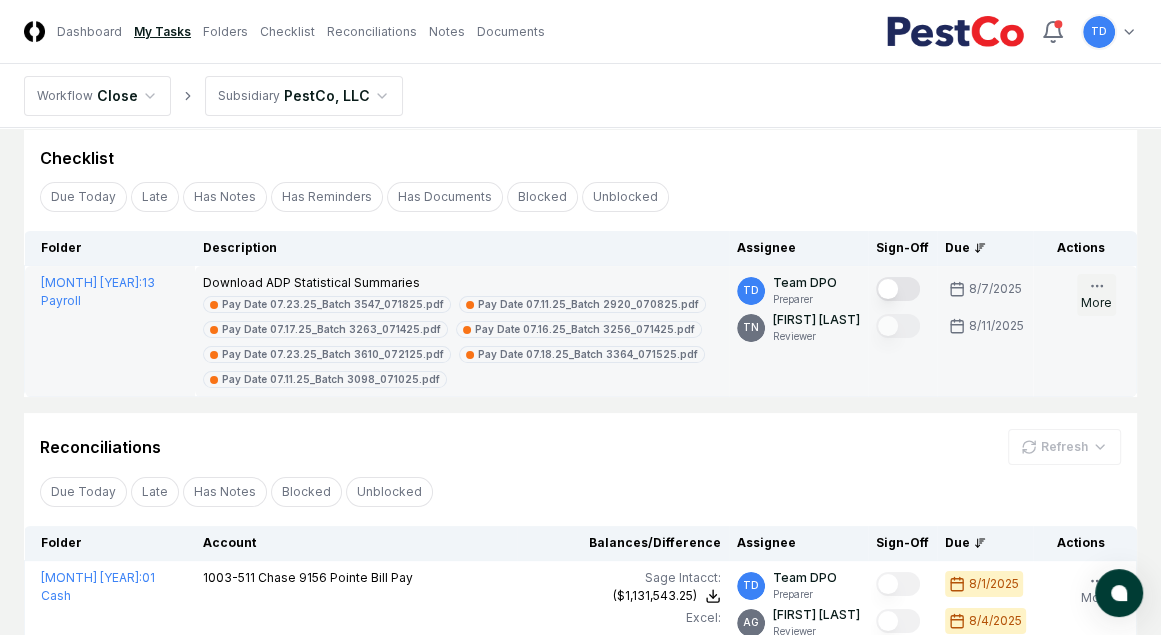click 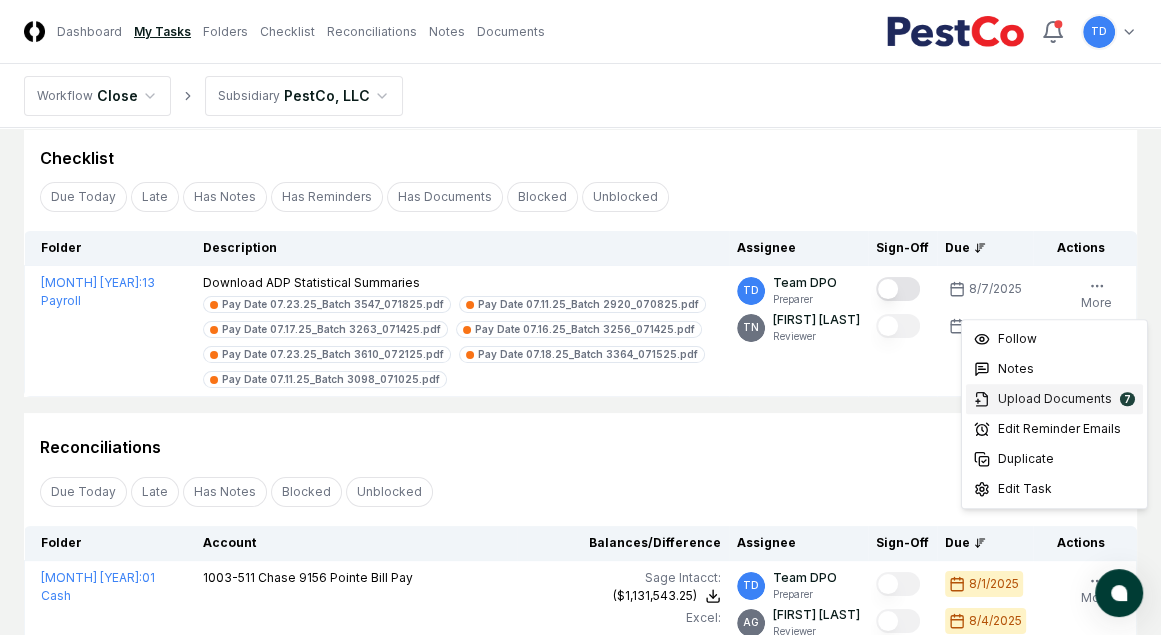 click on "Upload Documents" at bounding box center [1055, 399] 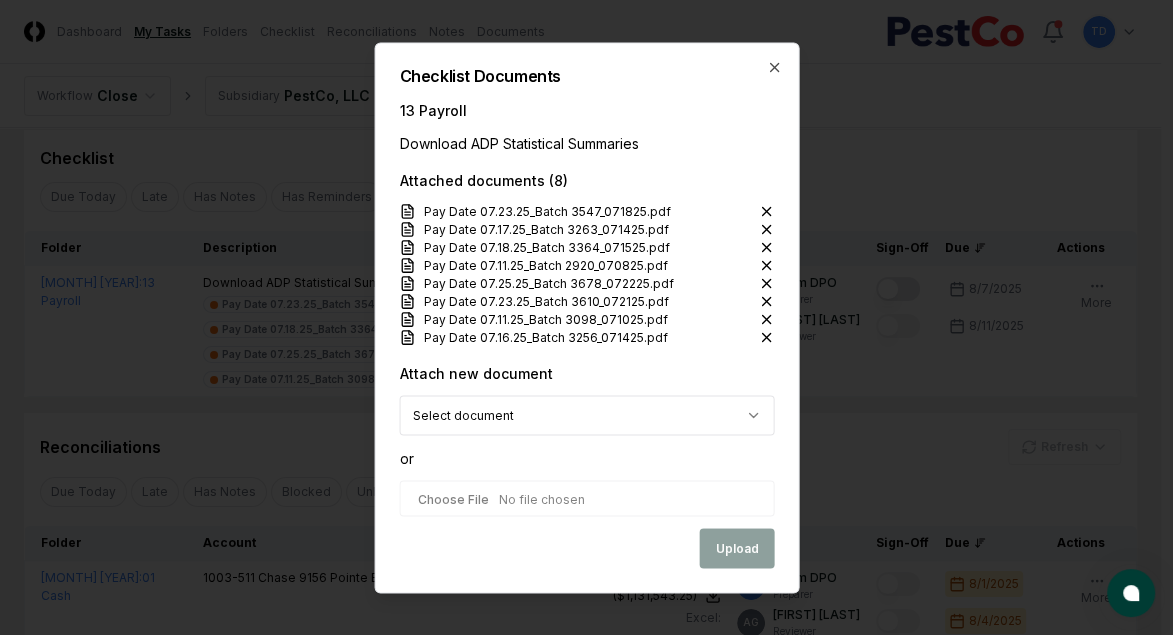 click at bounding box center (586, 498) 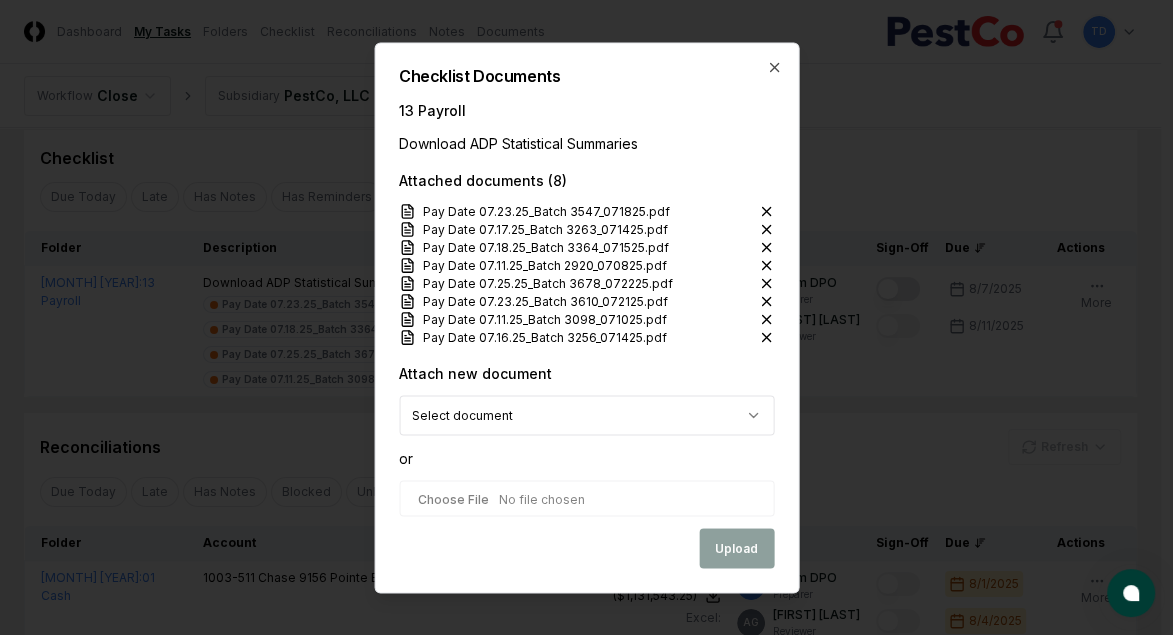 type on "**********" 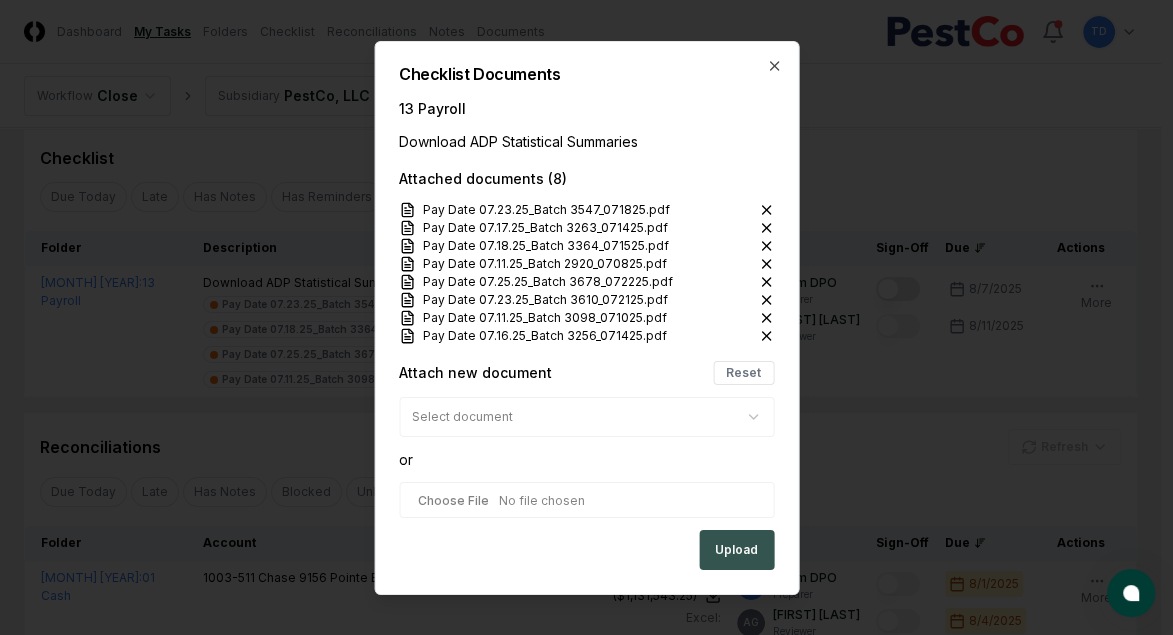 click on "Upload" at bounding box center (736, 550) 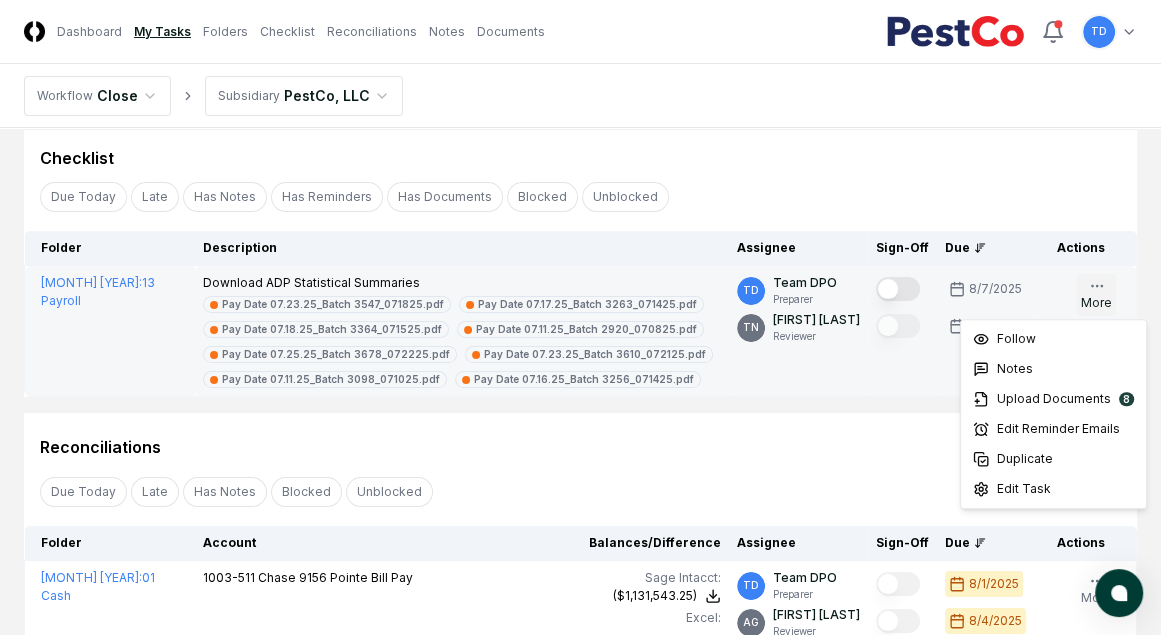 click on "More" at bounding box center [1096, 295] 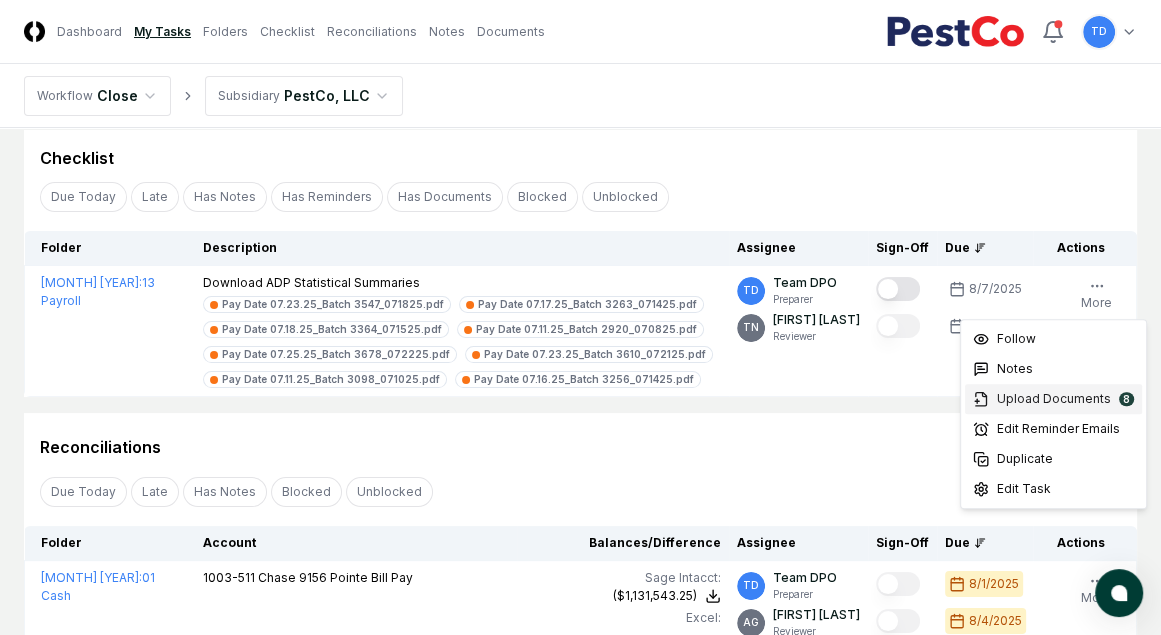 click on "Upload Documents" at bounding box center (1054, 399) 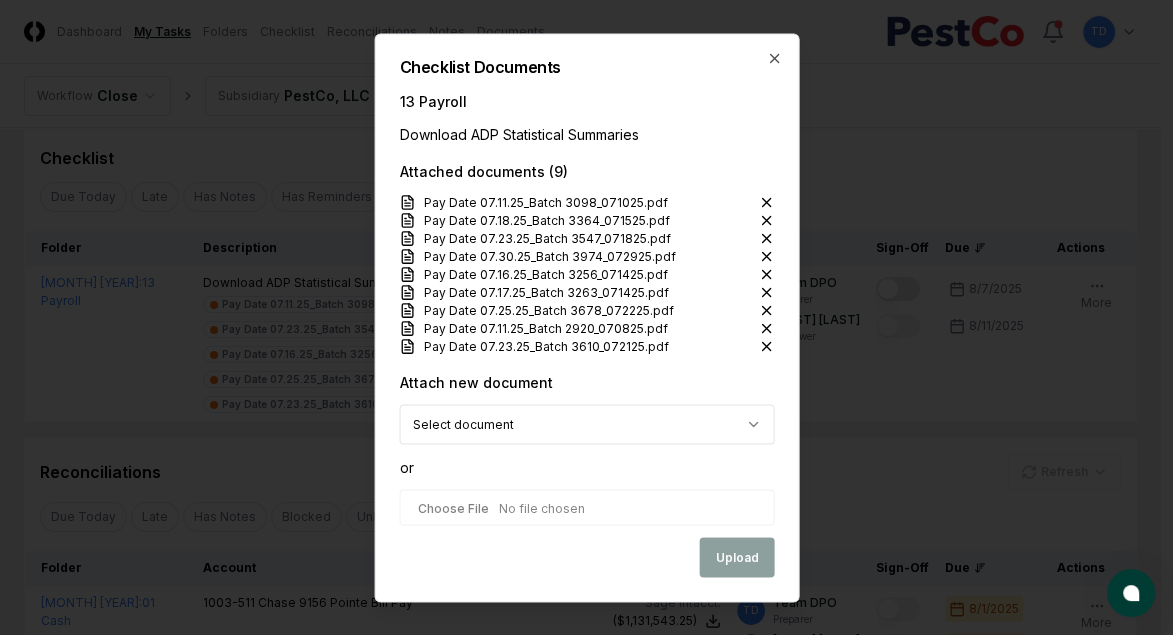 click at bounding box center [586, 507] 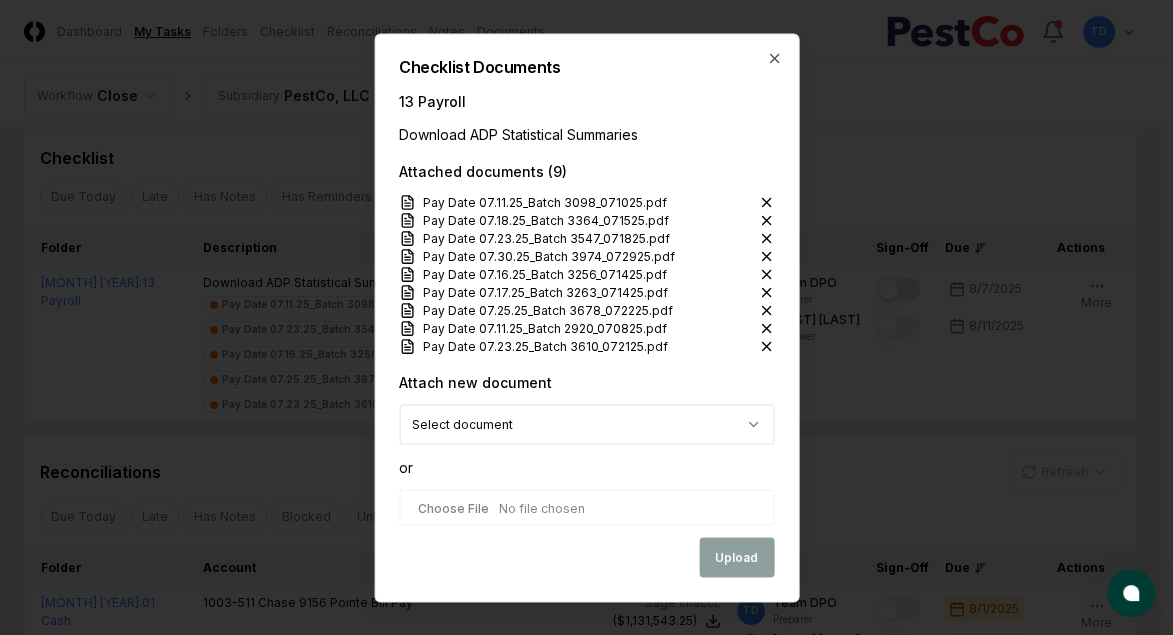 type on "**********" 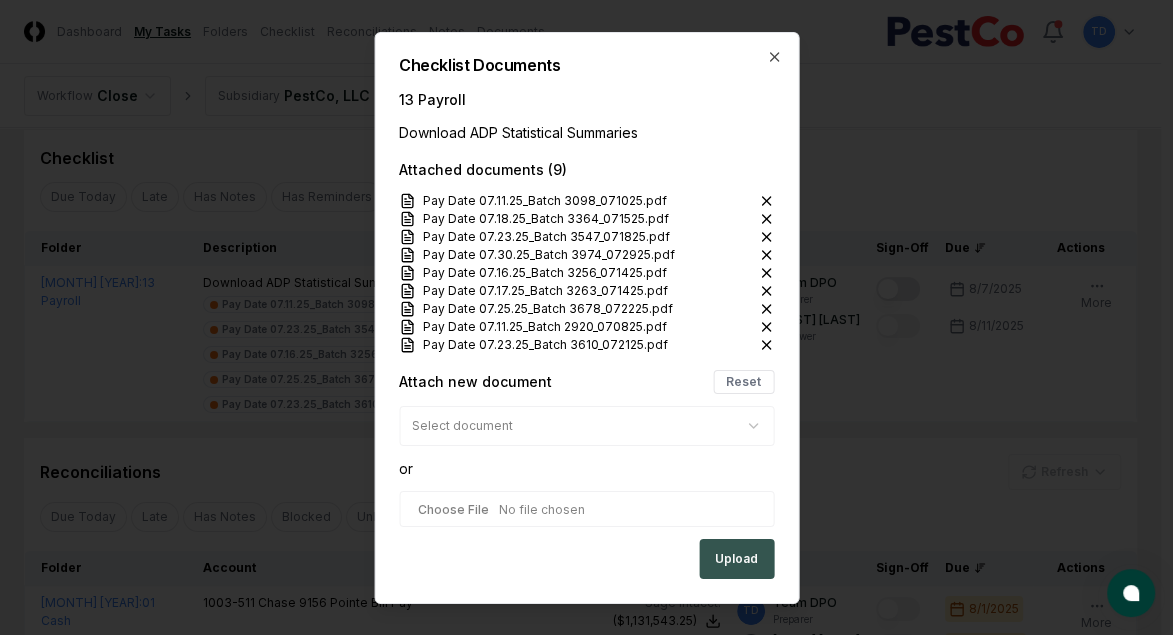 click on "Upload" at bounding box center [736, 559] 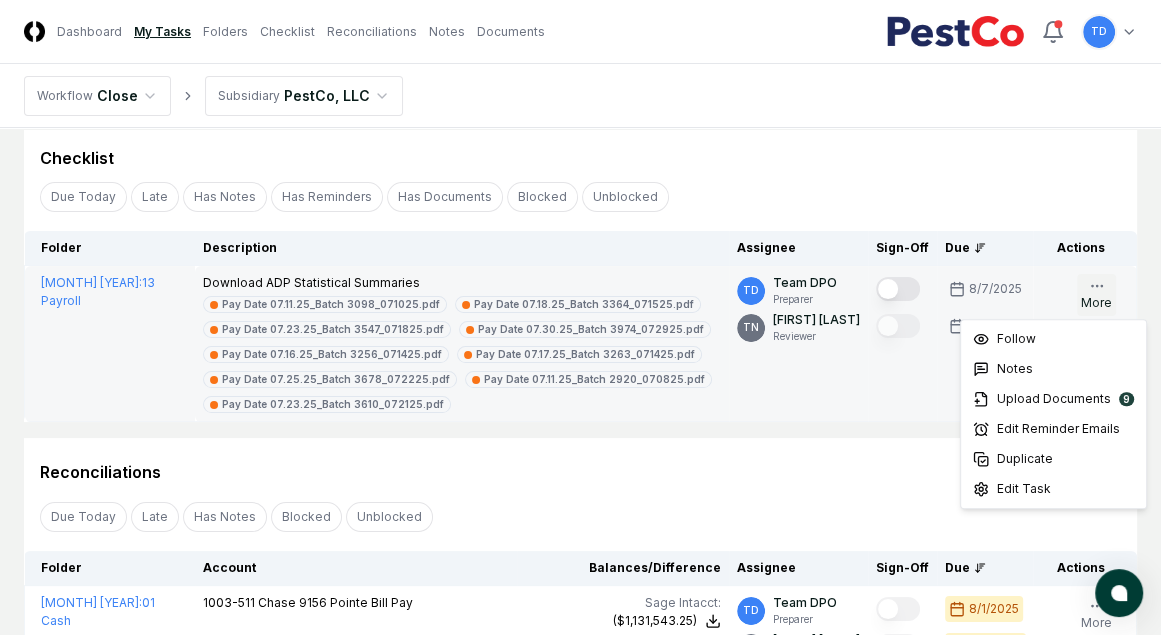 click on "More" at bounding box center (1096, 295) 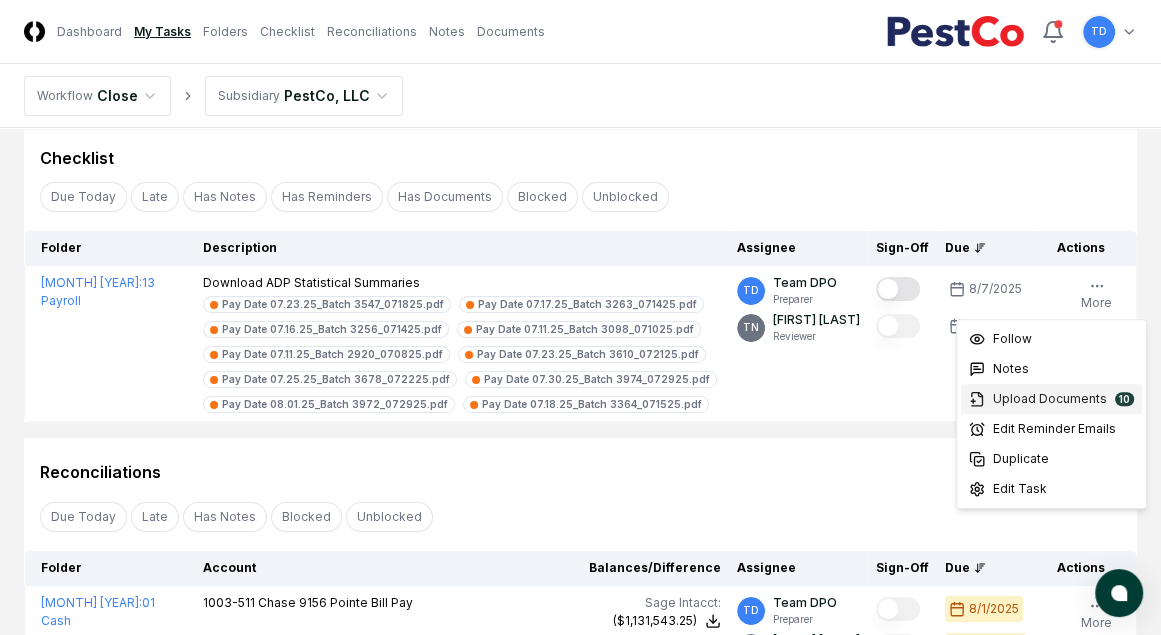 click on "Upload Documents" at bounding box center [1050, 399] 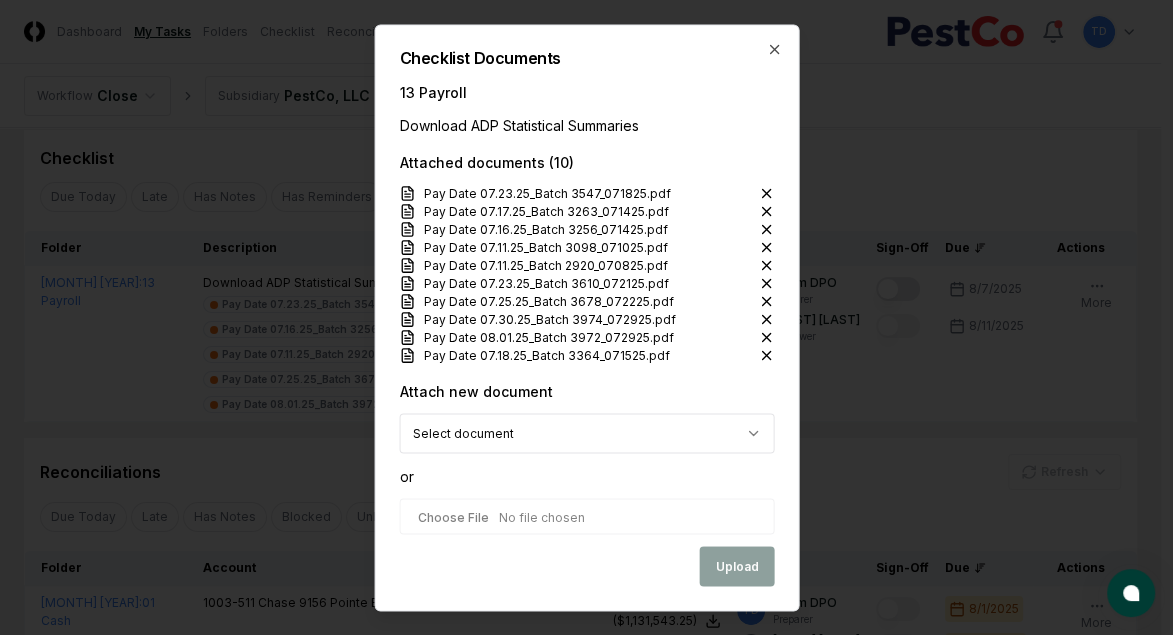 click at bounding box center [586, 516] 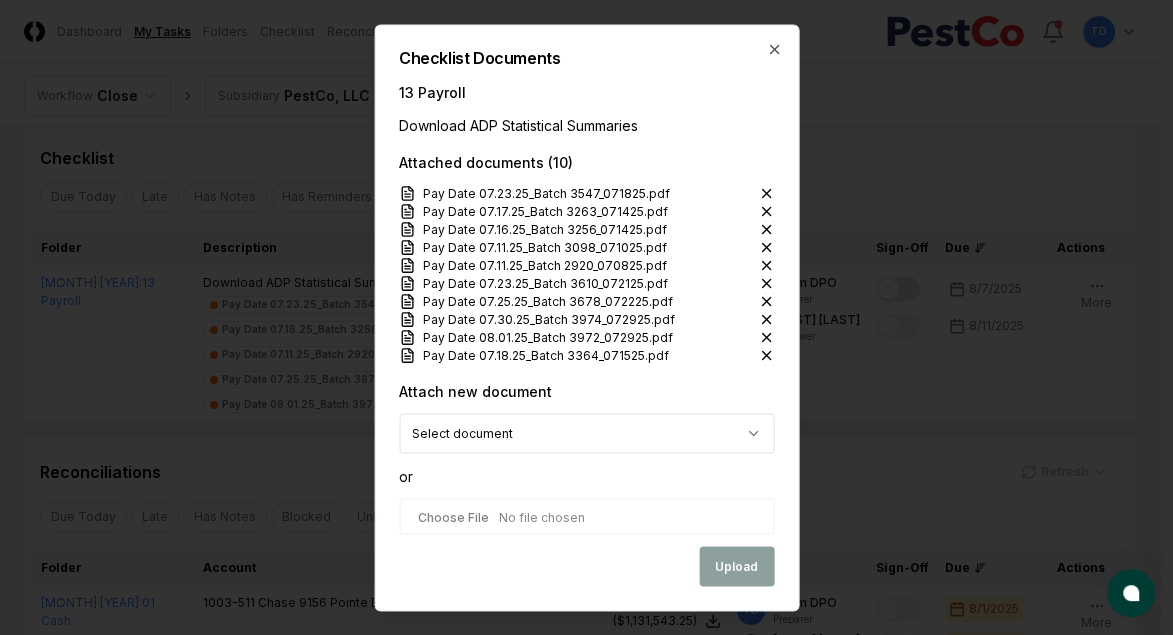 type on "**********" 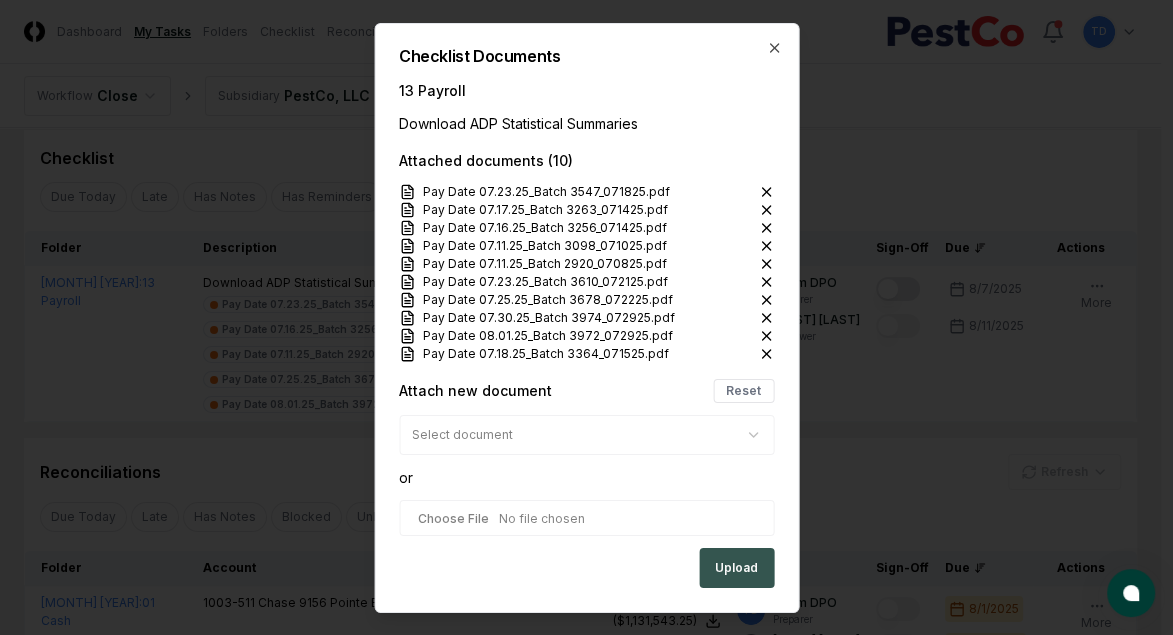 click on "Upload" at bounding box center [736, 568] 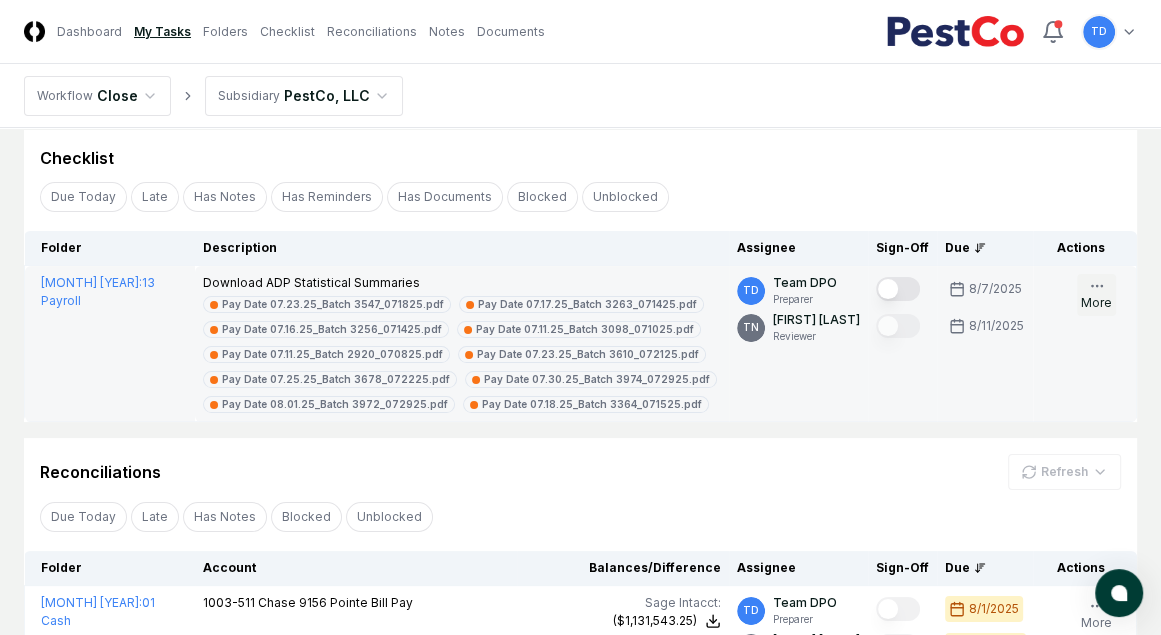 click on "More" at bounding box center [1096, 295] 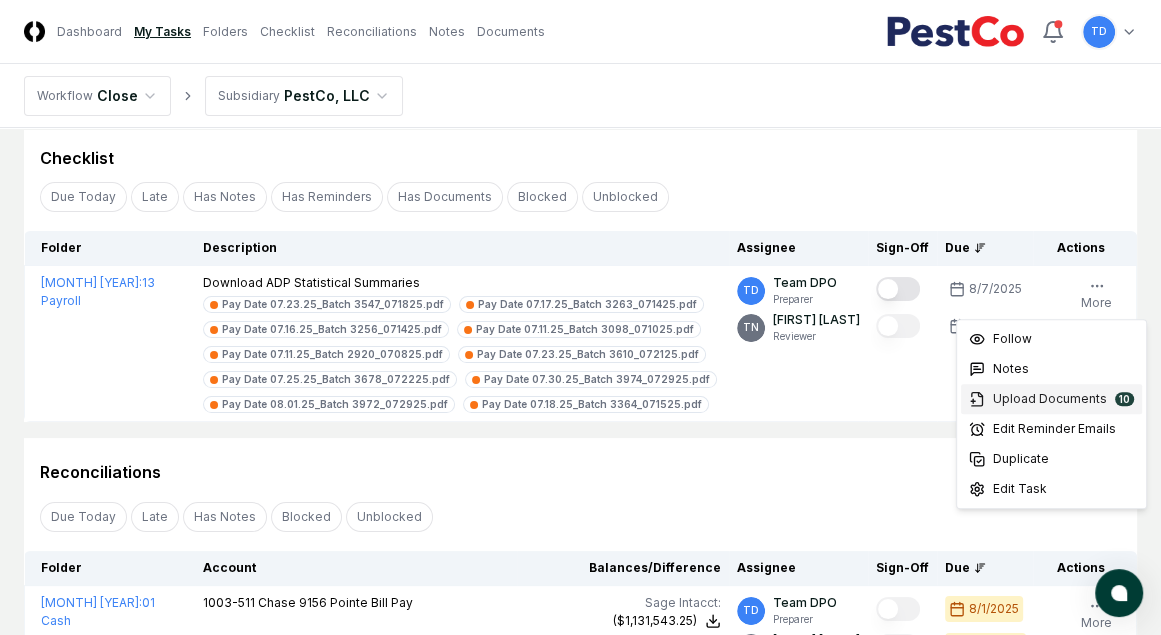 click on "Upload Documents" at bounding box center [1050, 399] 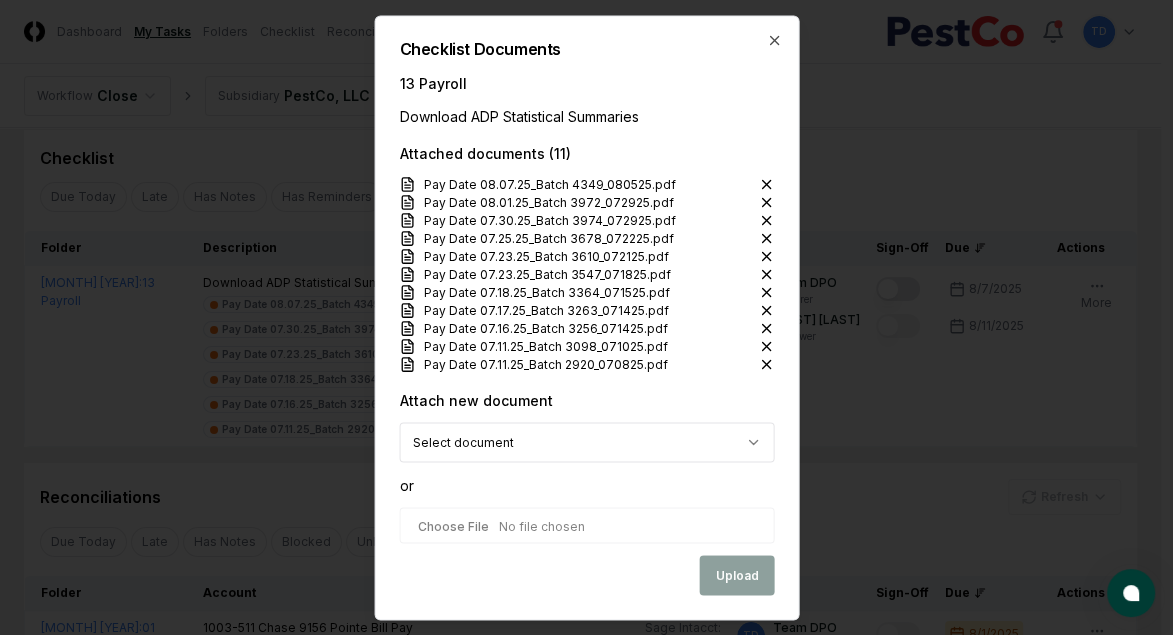 click at bounding box center (586, 525) 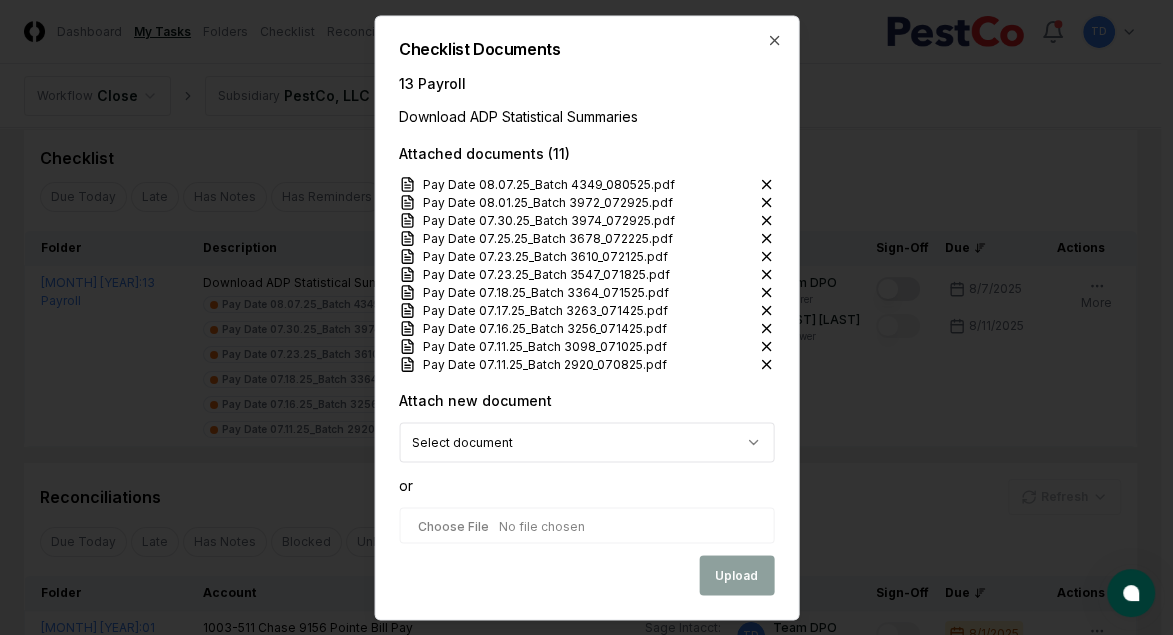 type on "**********" 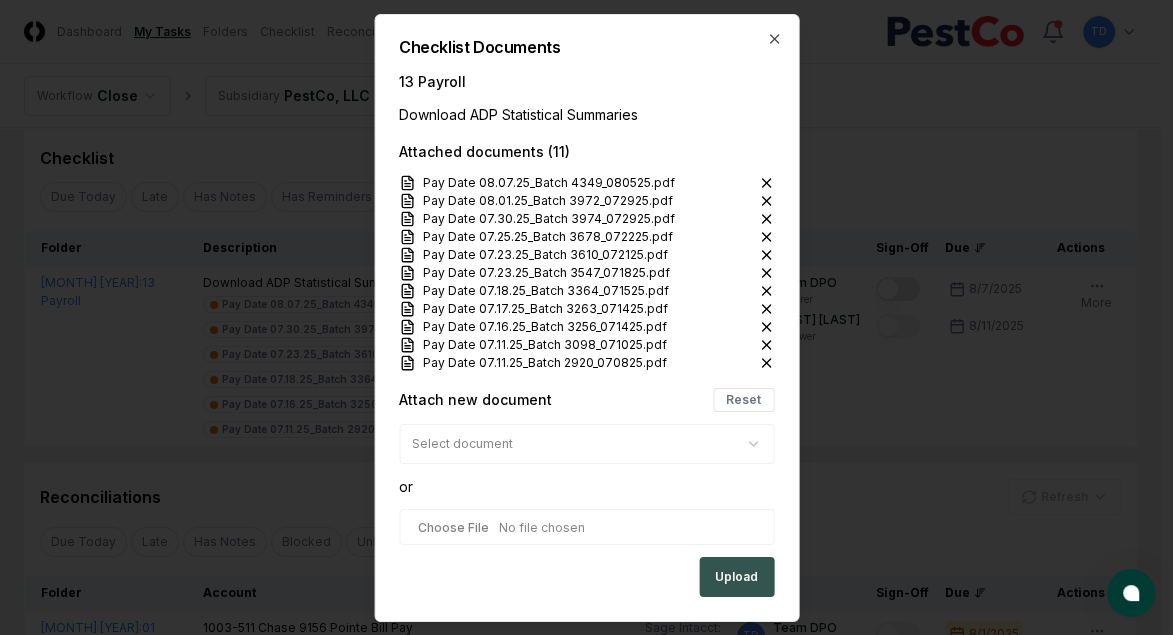 click on "Upload" at bounding box center (736, 577) 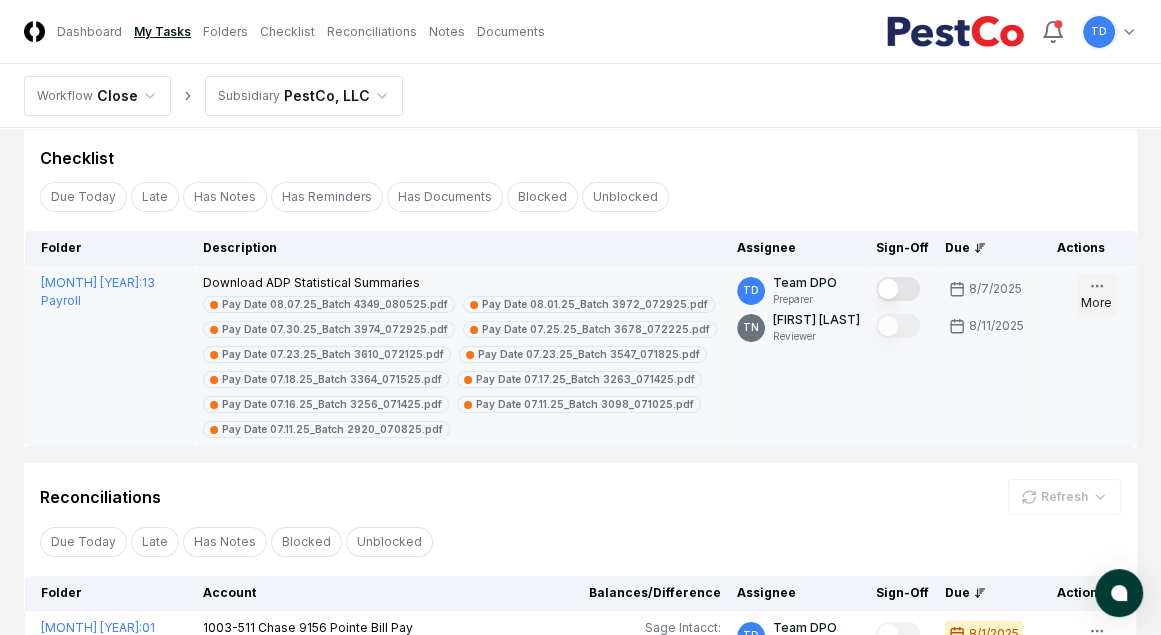 click 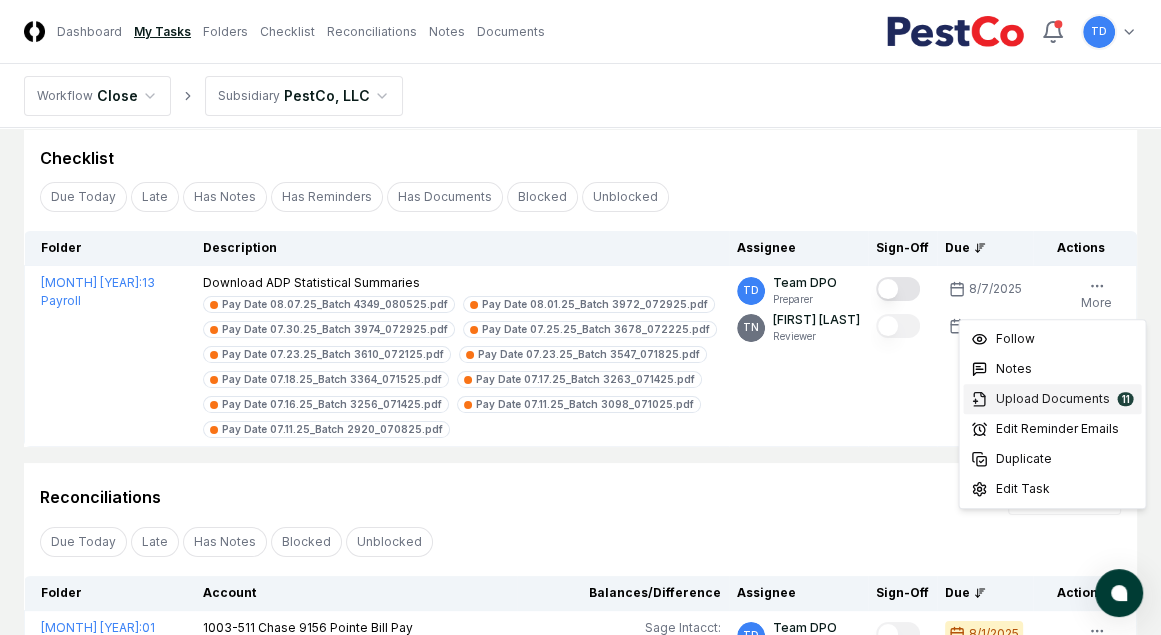 click on "Upload Documents" at bounding box center (1052, 399) 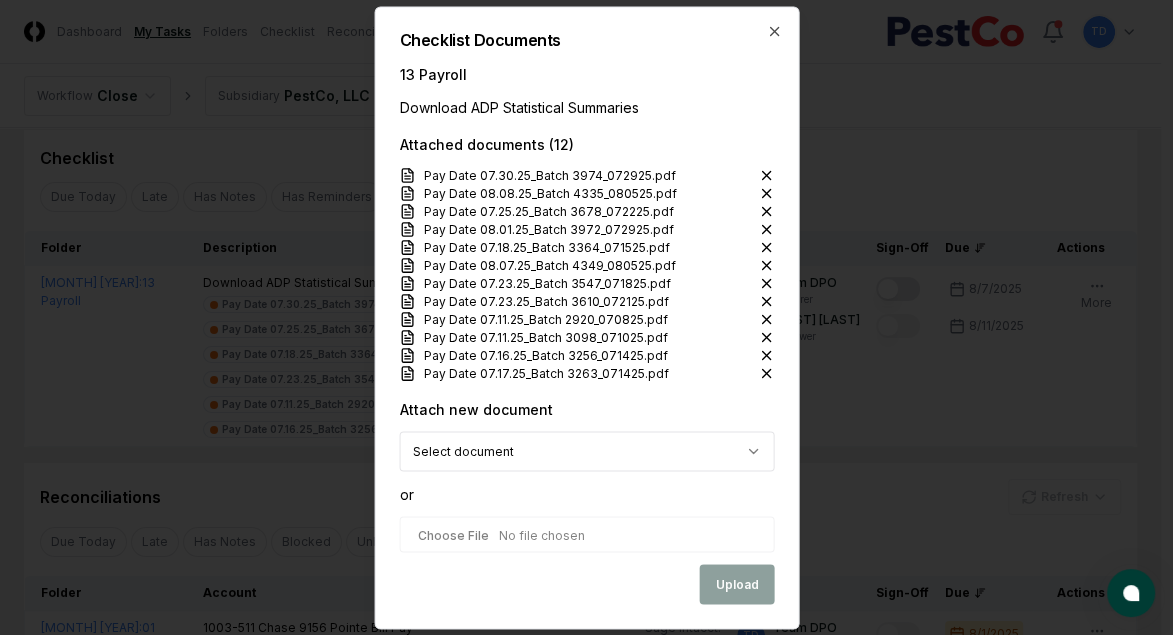 click at bounding box center (586, 534) 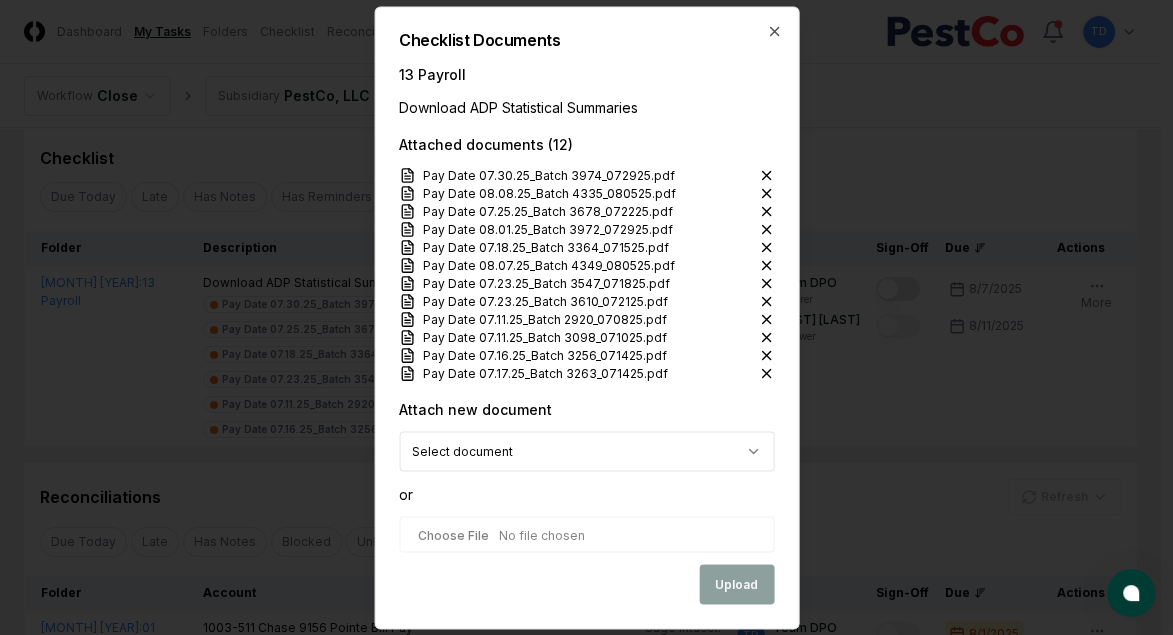 type on "**********" 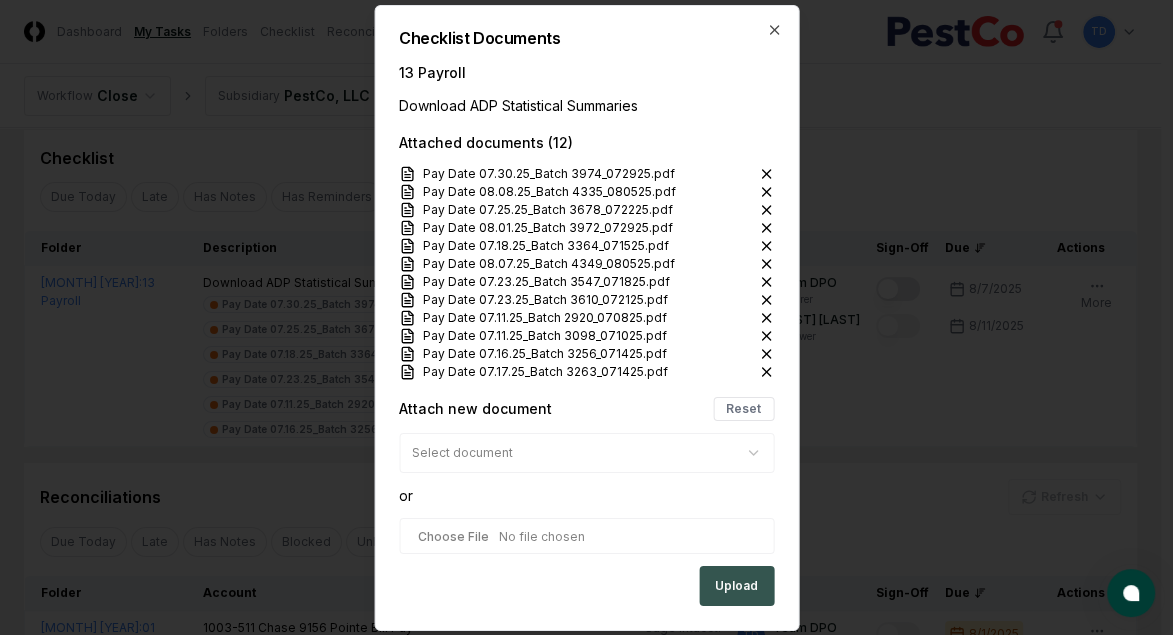 click on "Upload" at bounding box center (736, 586) 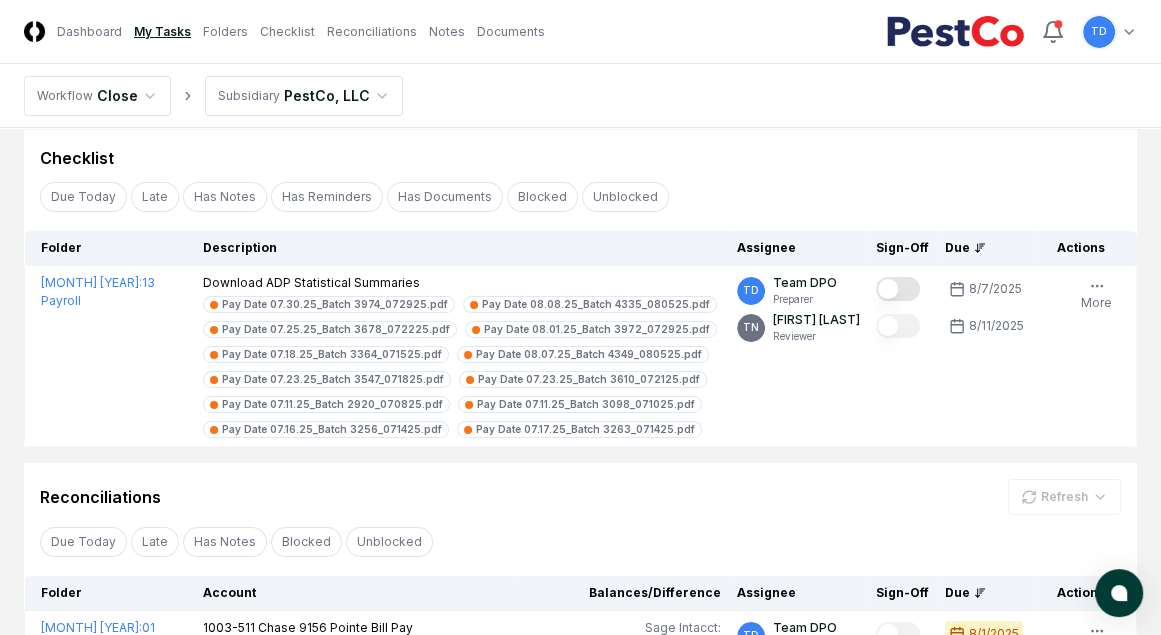 click 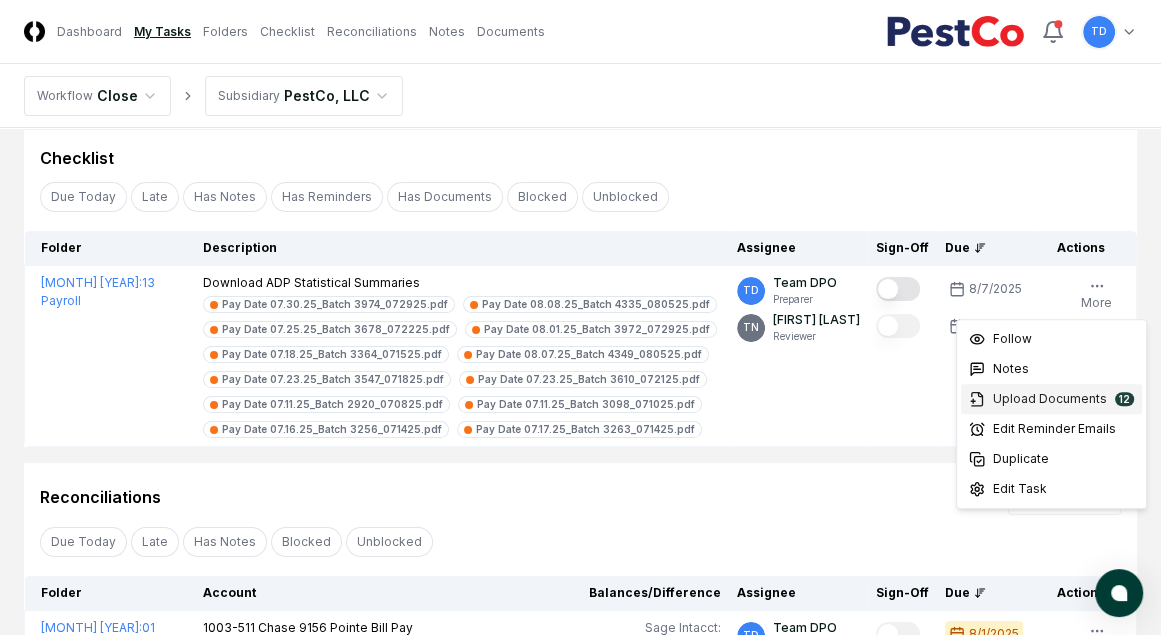 click on "Upload Documents" at bounding box center (1050, 399) 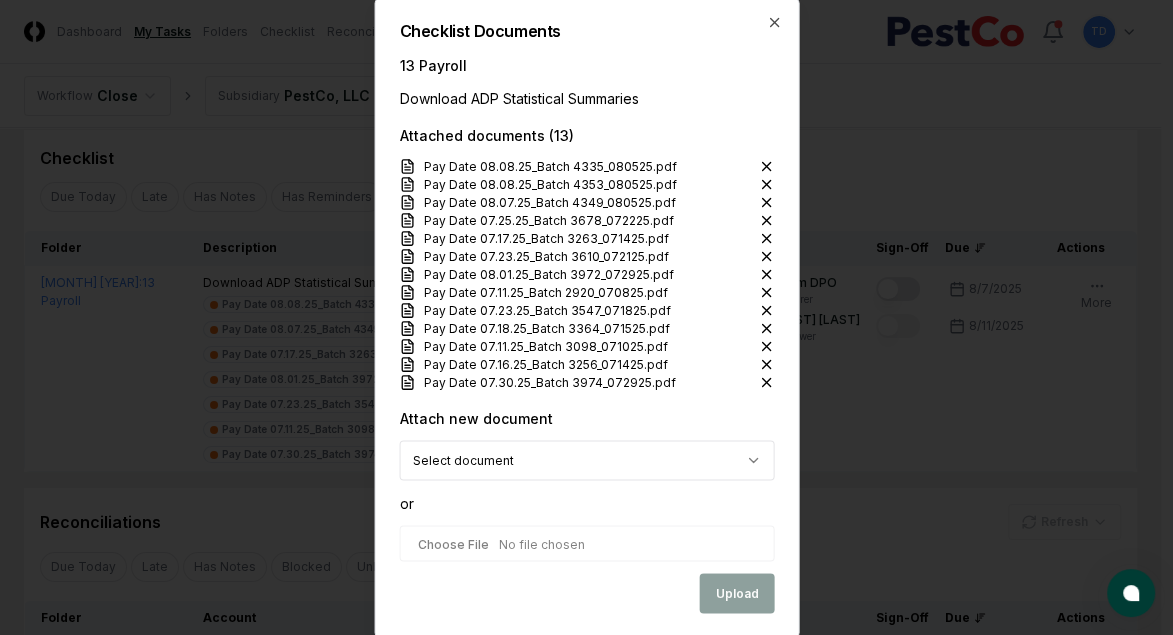 click at bounding box center [586, 543] 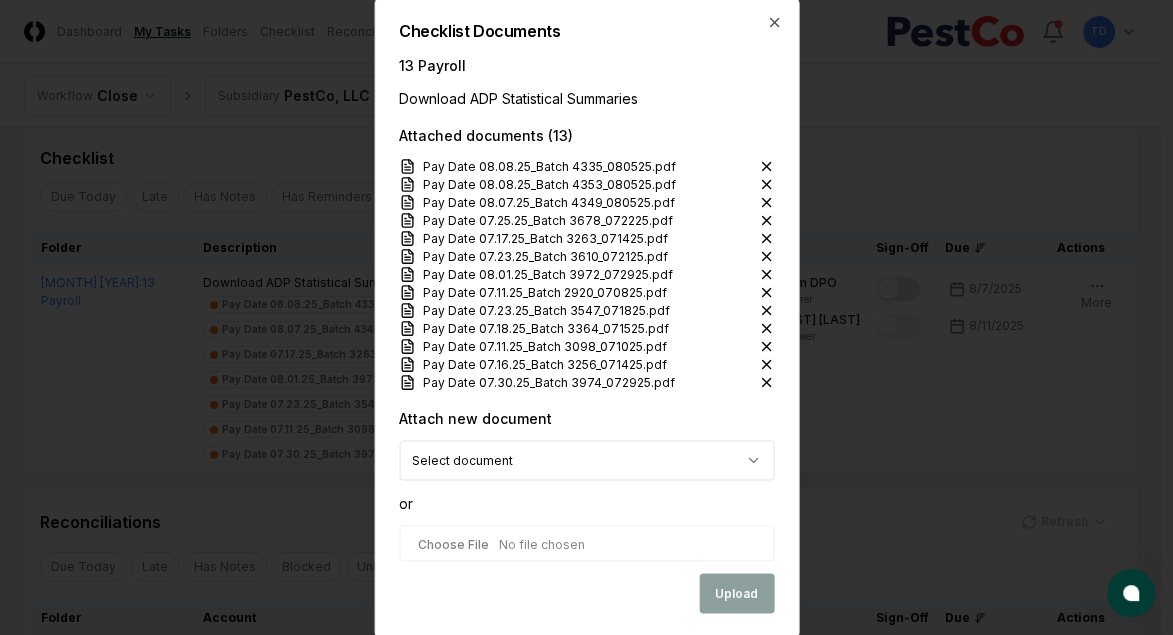 type on "**********" 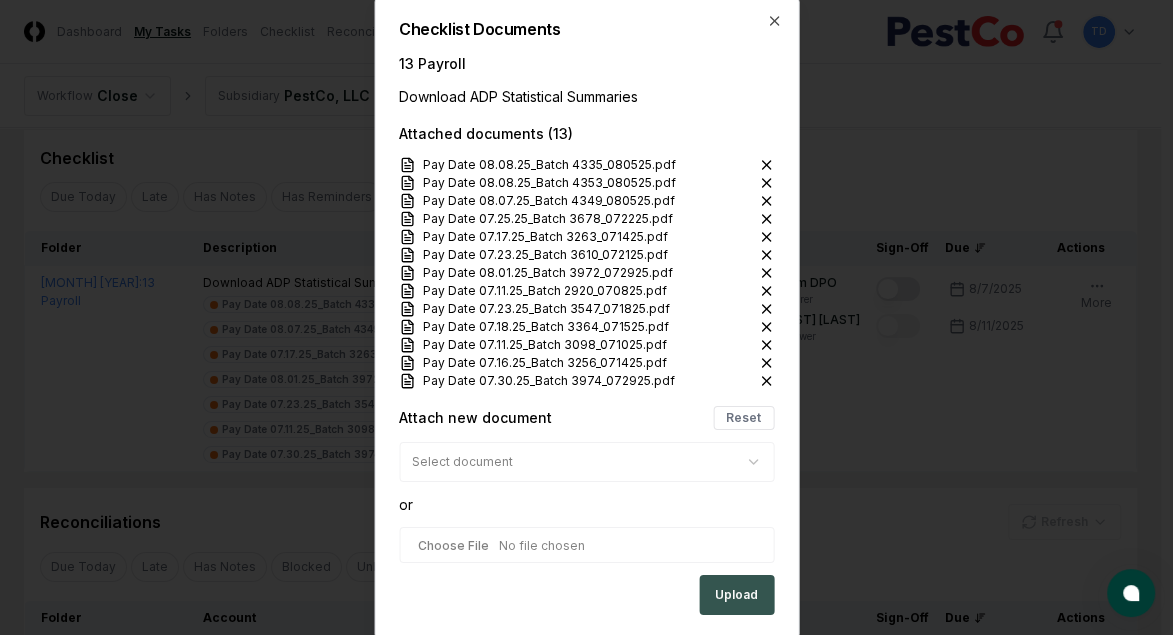 click on "Upload" at bounding box center [736, 595] 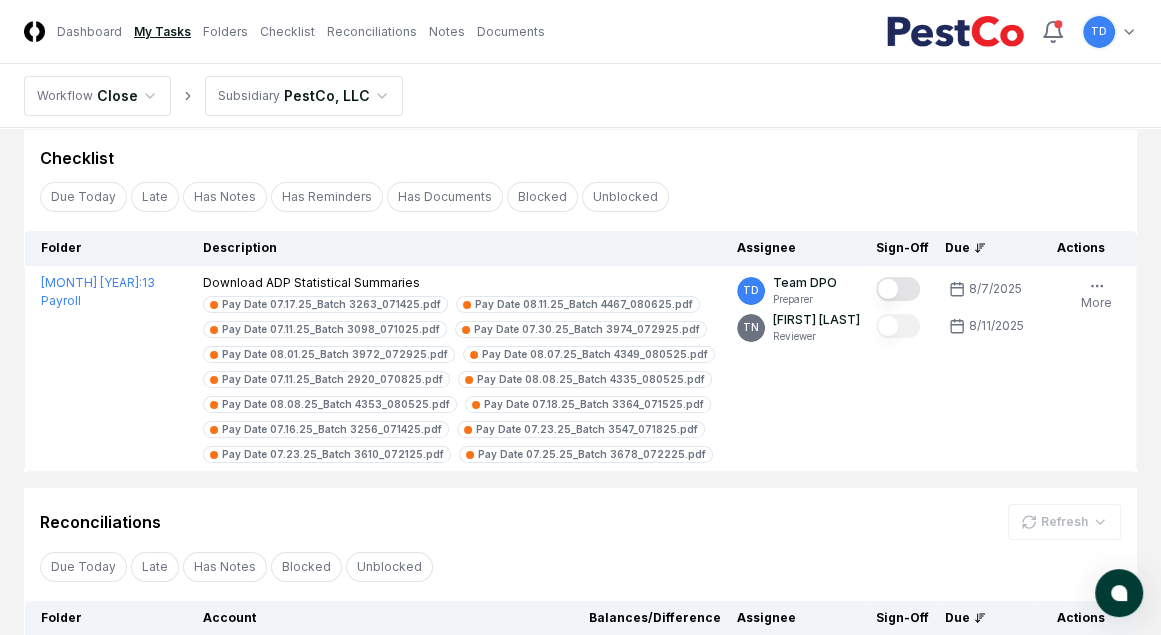click on "Workflow Close Subsidiary PestCo, LLC" at bounding box center (580, 96) 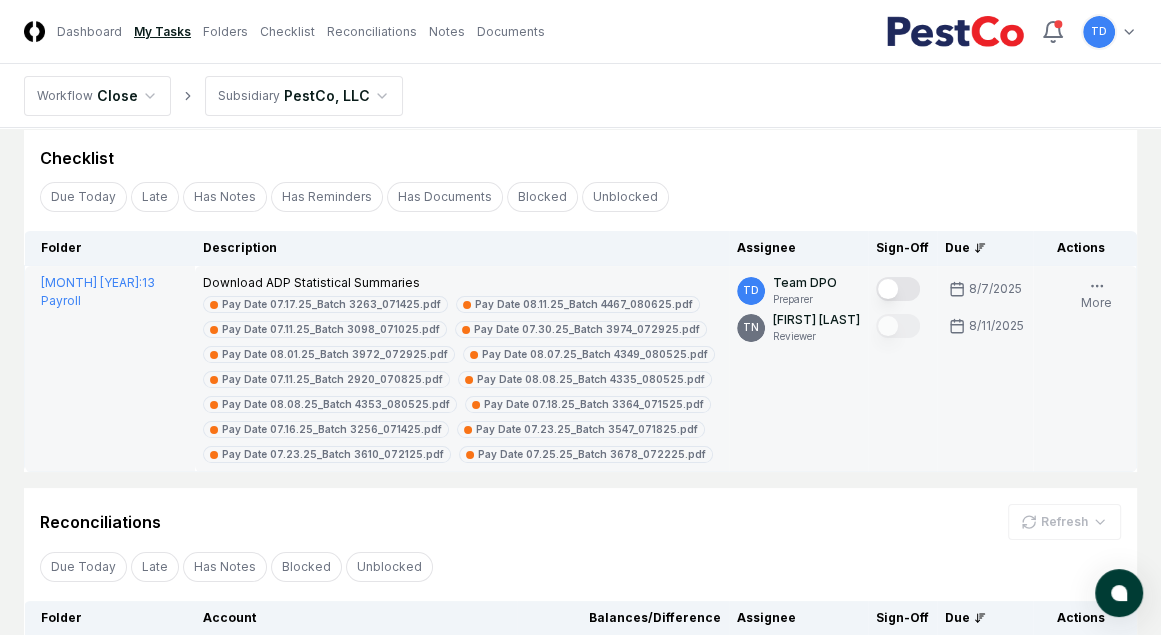 click at bounding box center [898, 289] 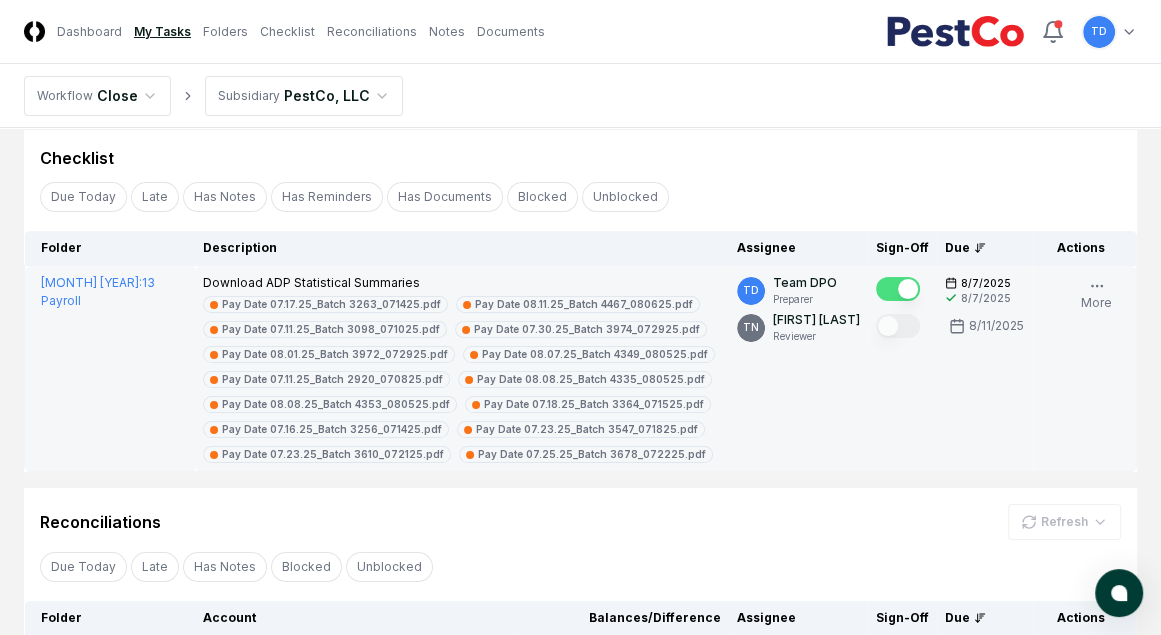 click on "July 2025 :  13 Payroll" at bounding box center [110, 369] 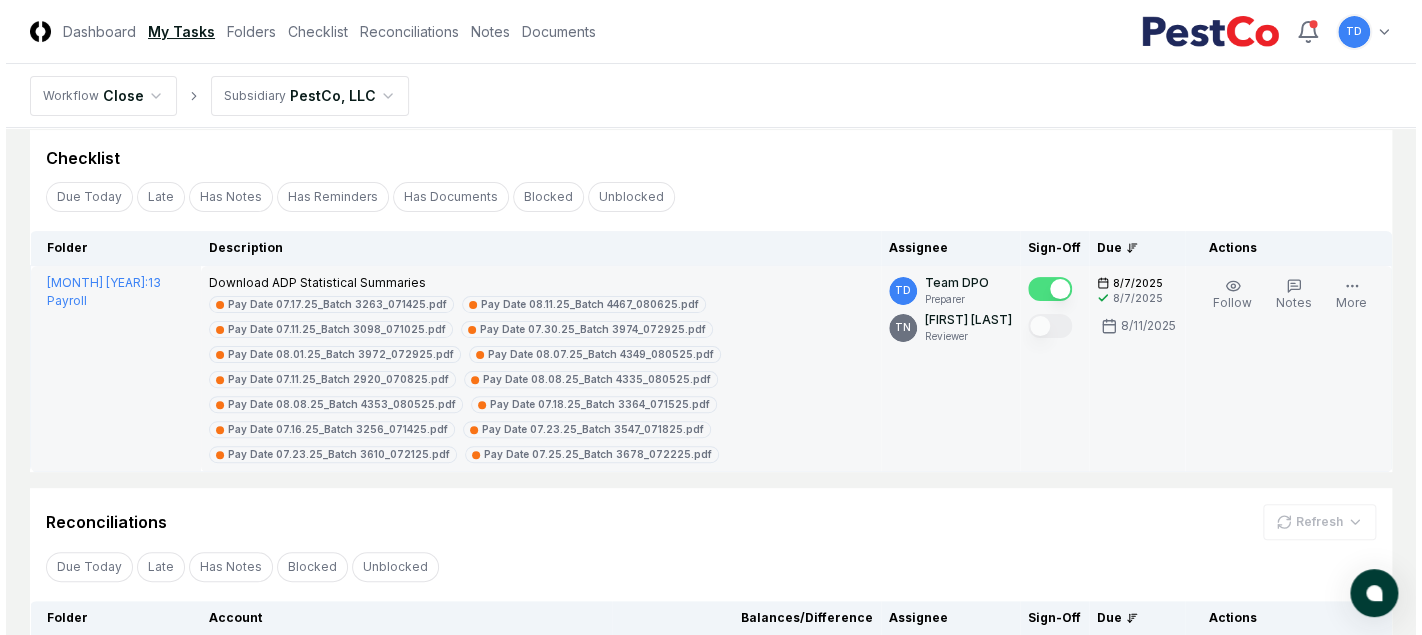scroll, scrollTop: 384, scrollLeft: 0, axis: vertical 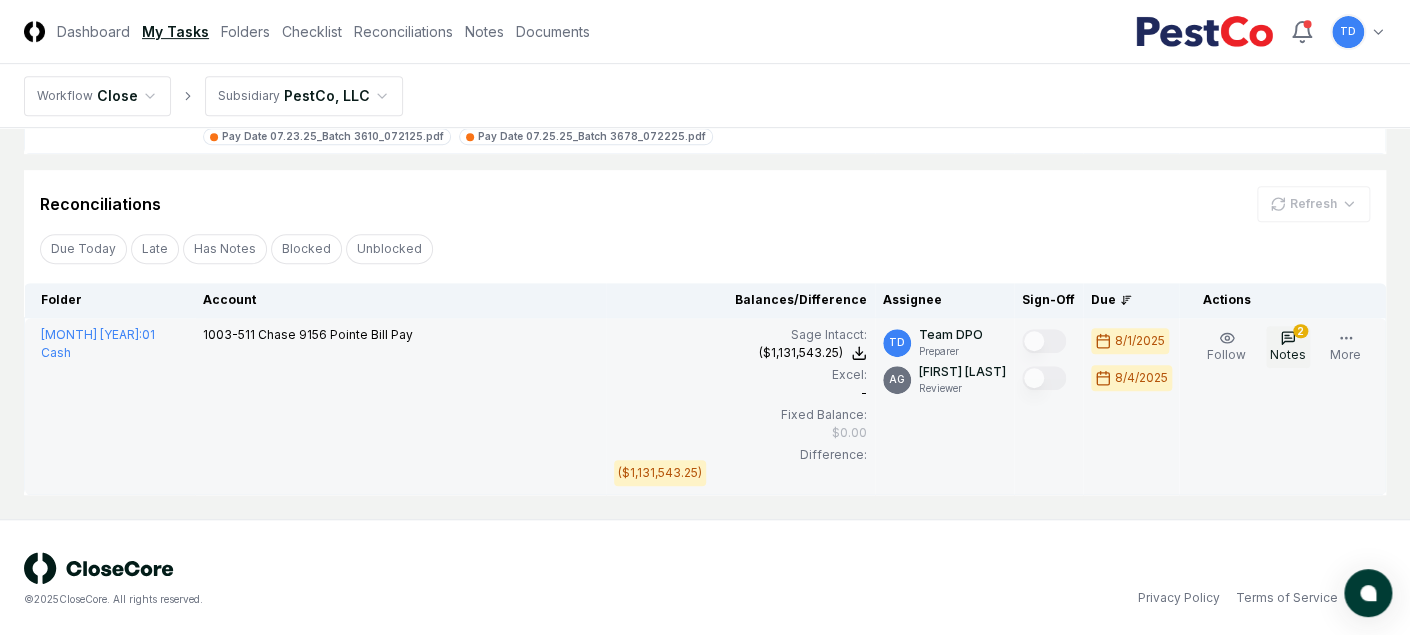 click 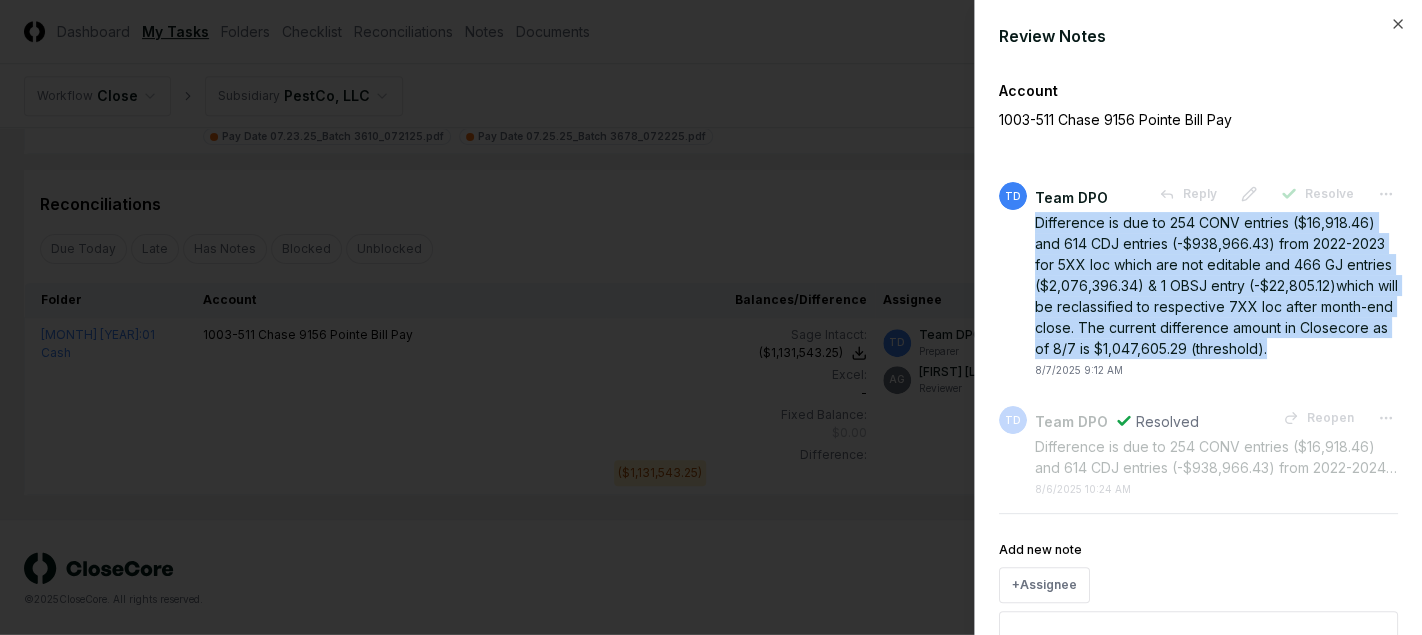 drag, startPoint x: 1218, startPoint y: 372, endPoint x: 1030, endPoint y: 224, distance: 239.26555 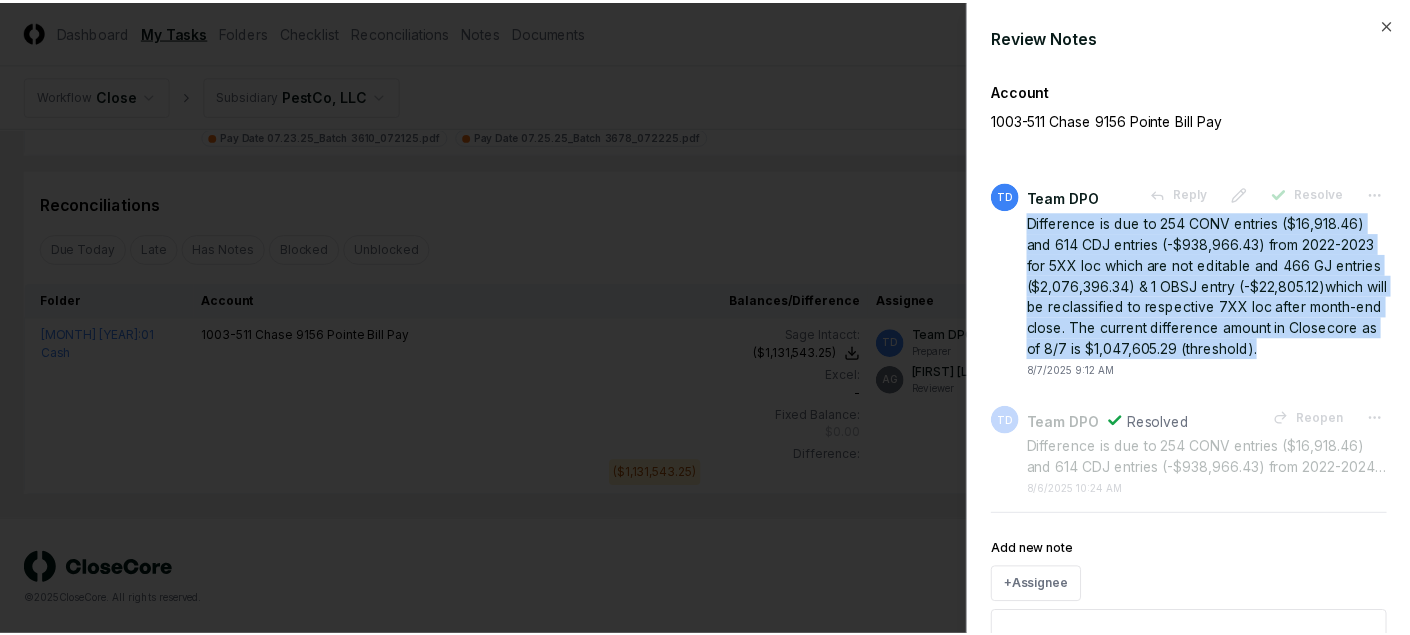 scroll, scrollTop: 142, scrollLeft: 0, axis: vertical 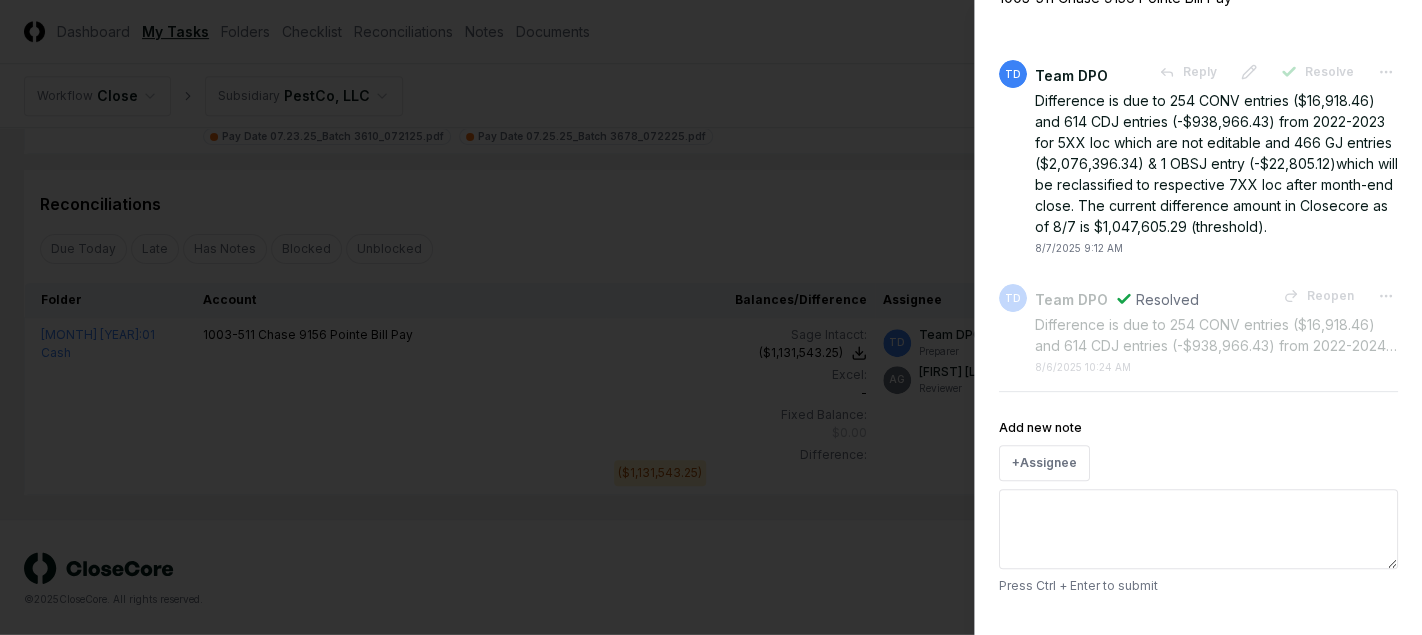 click on "Add new note" at bounding box center [1198, 529] 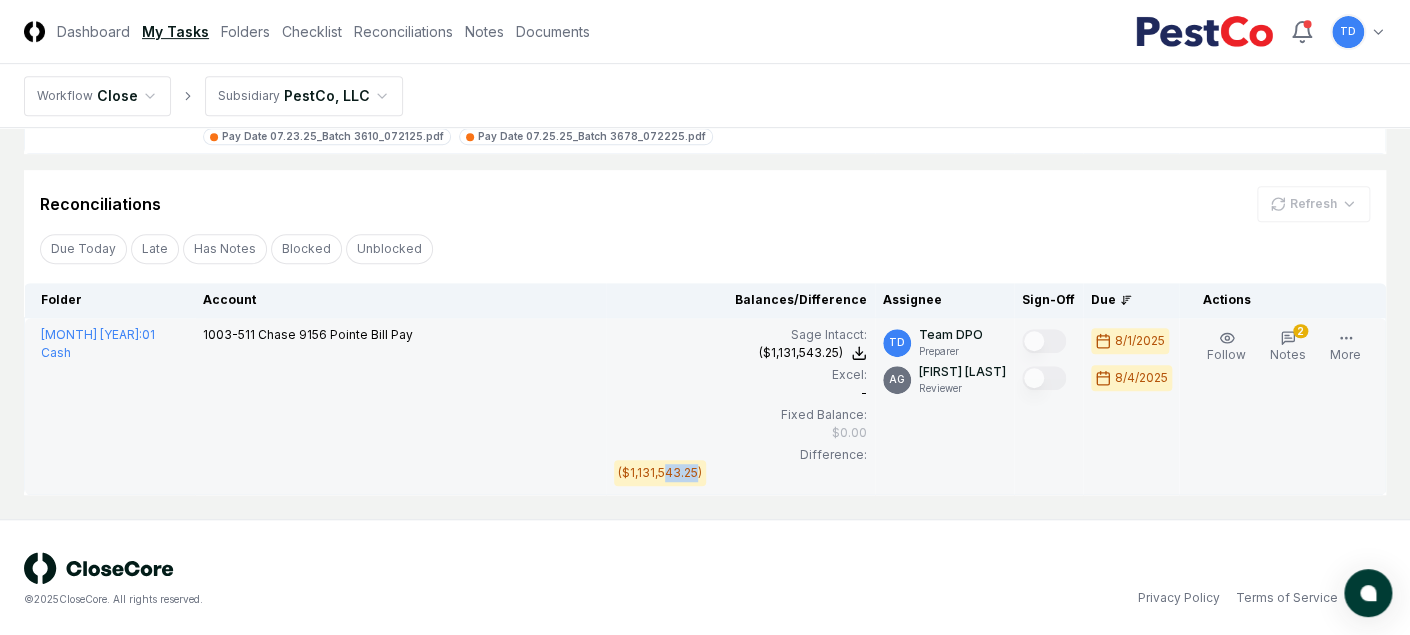 drag, startPoint x: 680, startPoint y: 465, endPoint x: 648, endPoint y: 464, distance: 32.01562 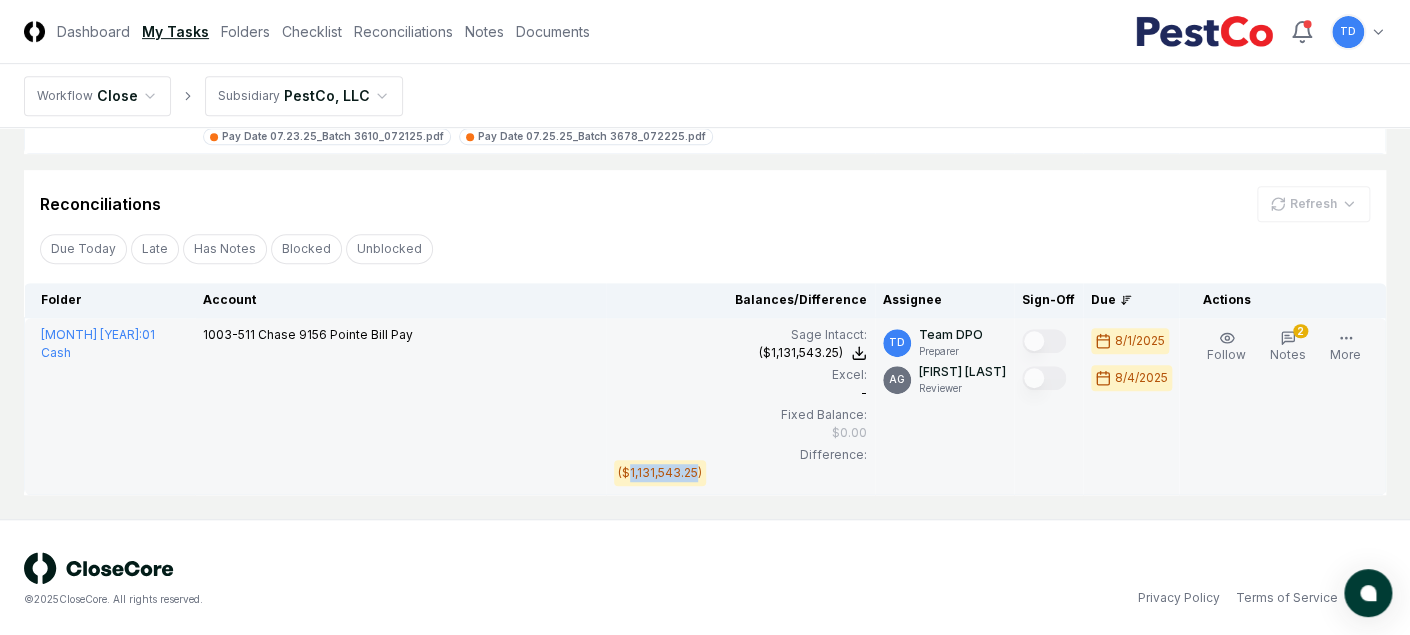 drag, startPoint x: 683, startPoint y: 469, endPoint x: 612, endPoint y: 465, distance: 71.11259 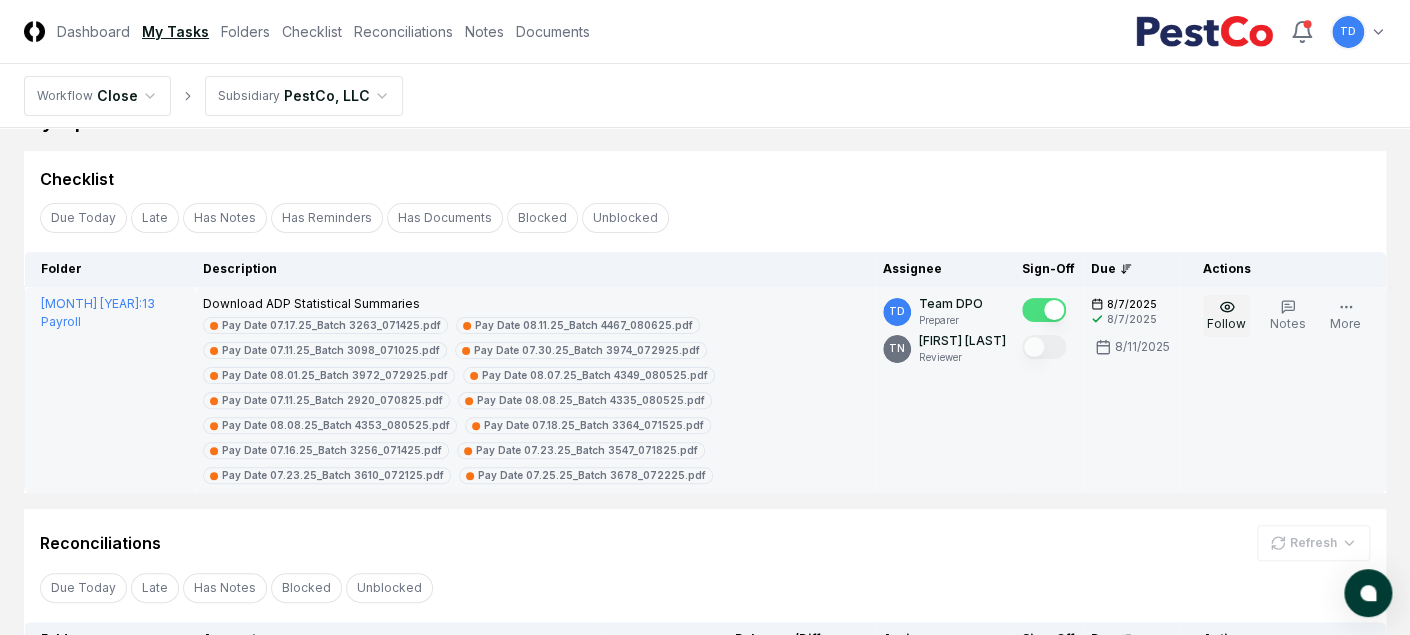 scroll, scrollTop: 27, scrollLeft: 0, axis: vertical 